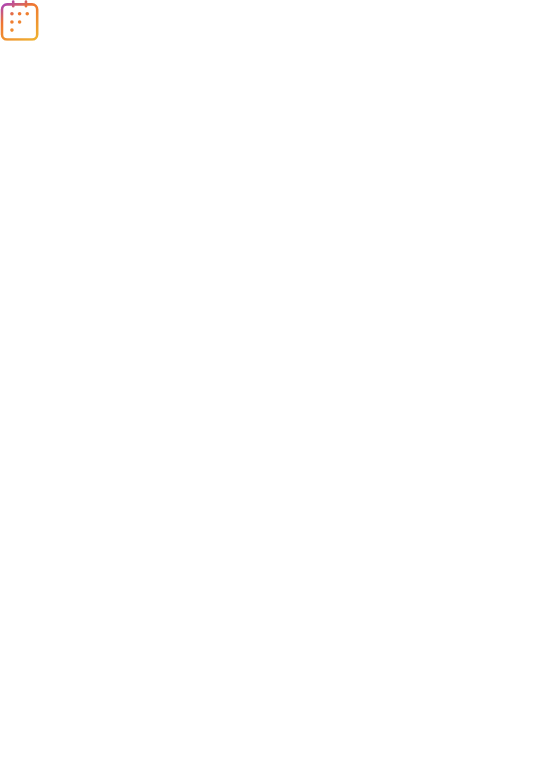 scroll, scrollTop: 0, scrollLeft: 0, axis: both 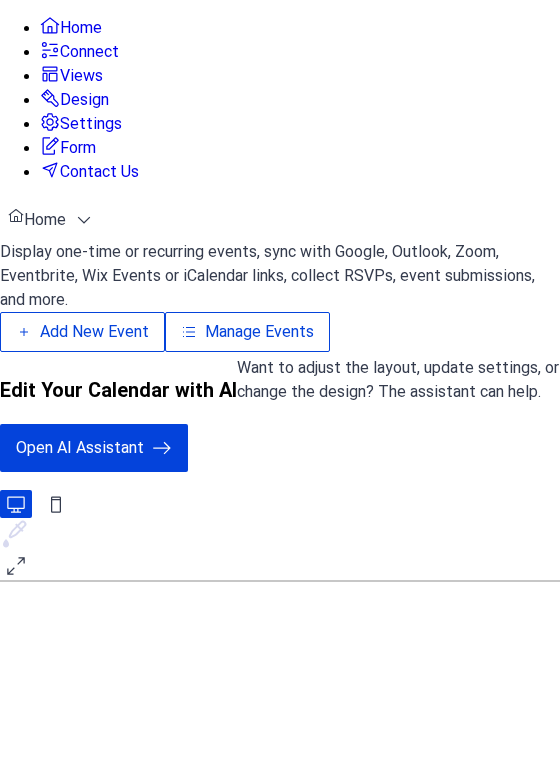 click on "Manage Events" at bounding box center (259, 332) 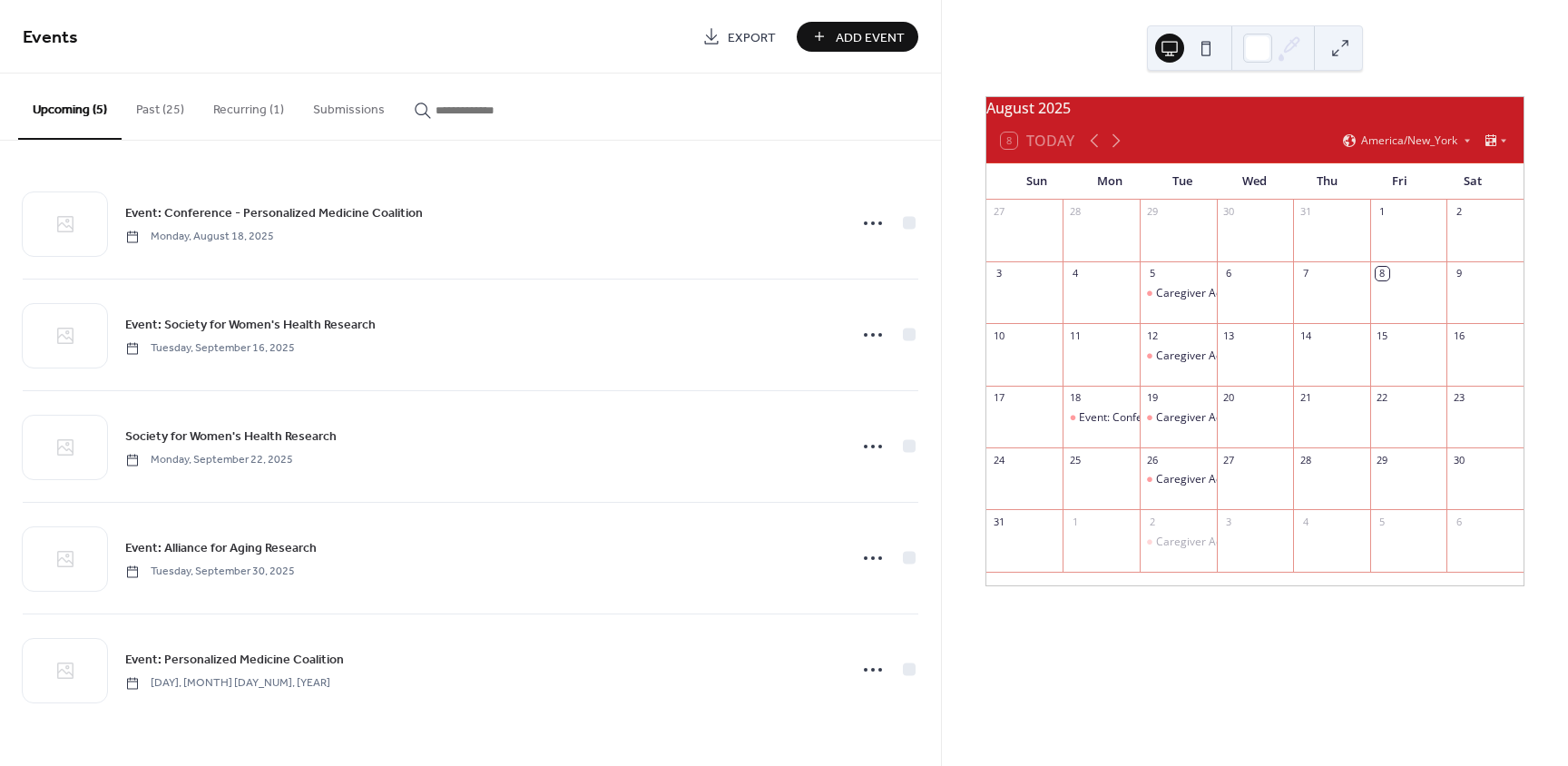 scroll, scrollTop: 0, scrollLeft: 0, axis: both 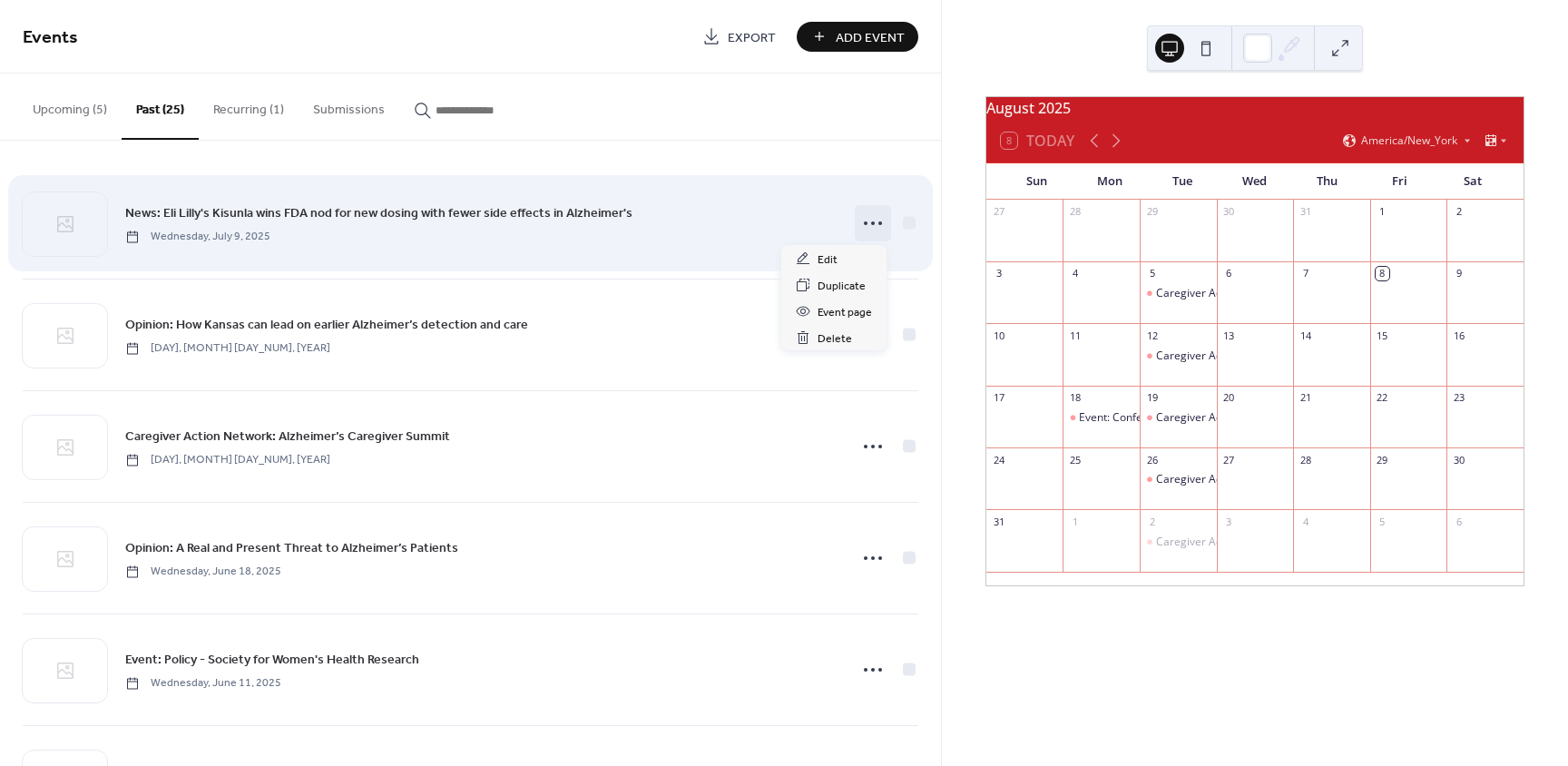 click 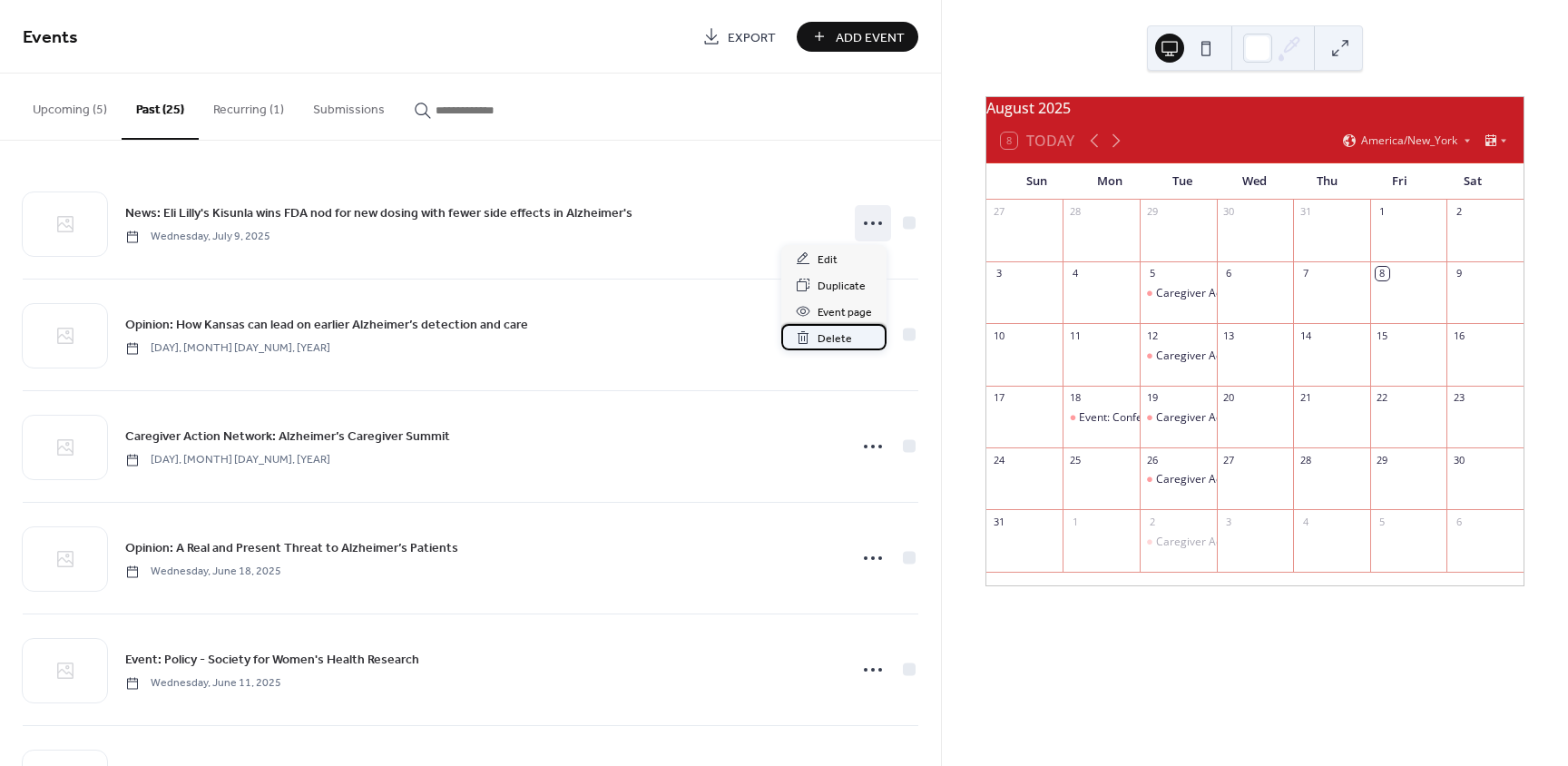 click on "Delete" at bounding box center [835, 339] 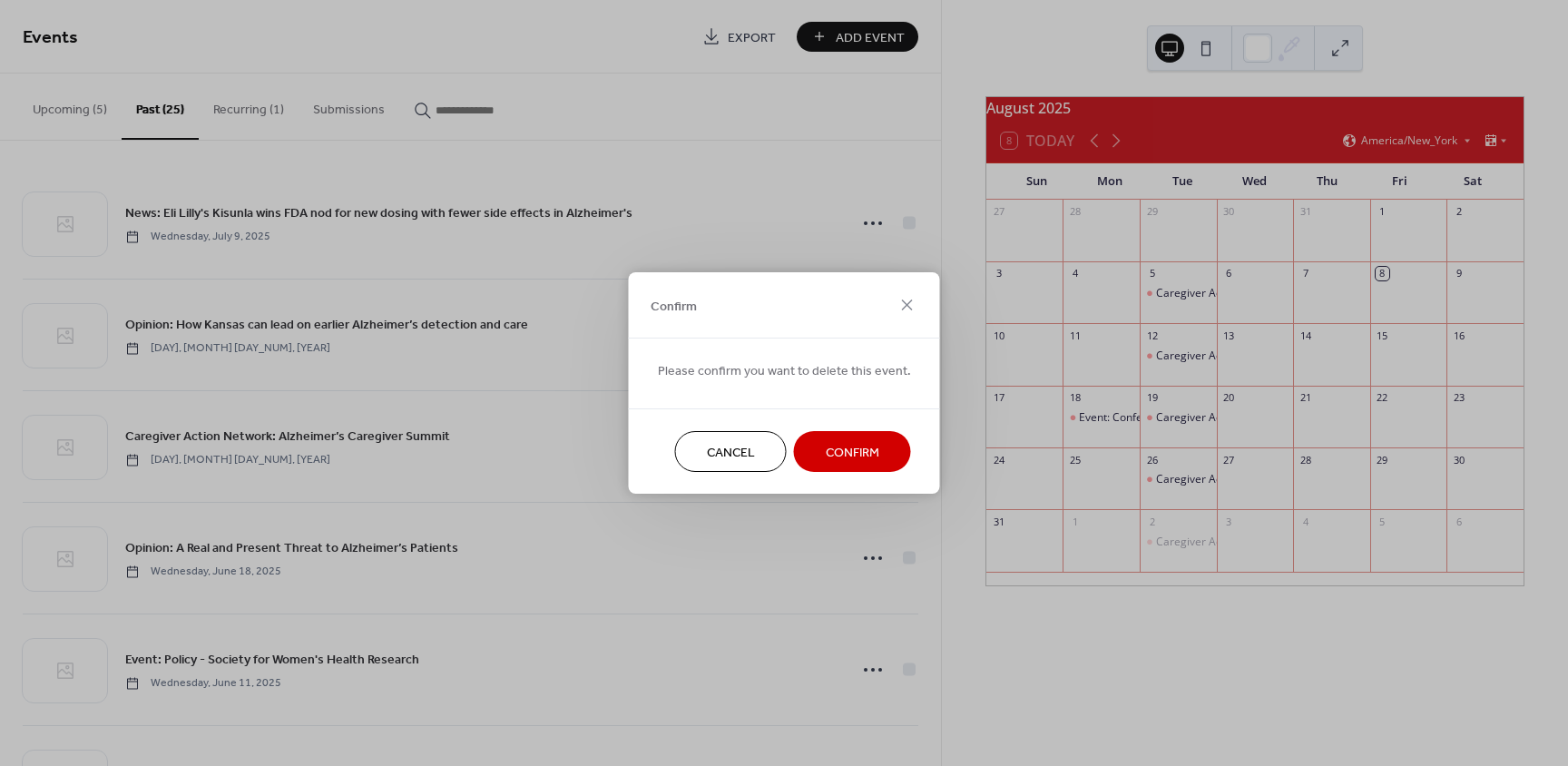 click on "Confirm" at bounding box center [852, 453] 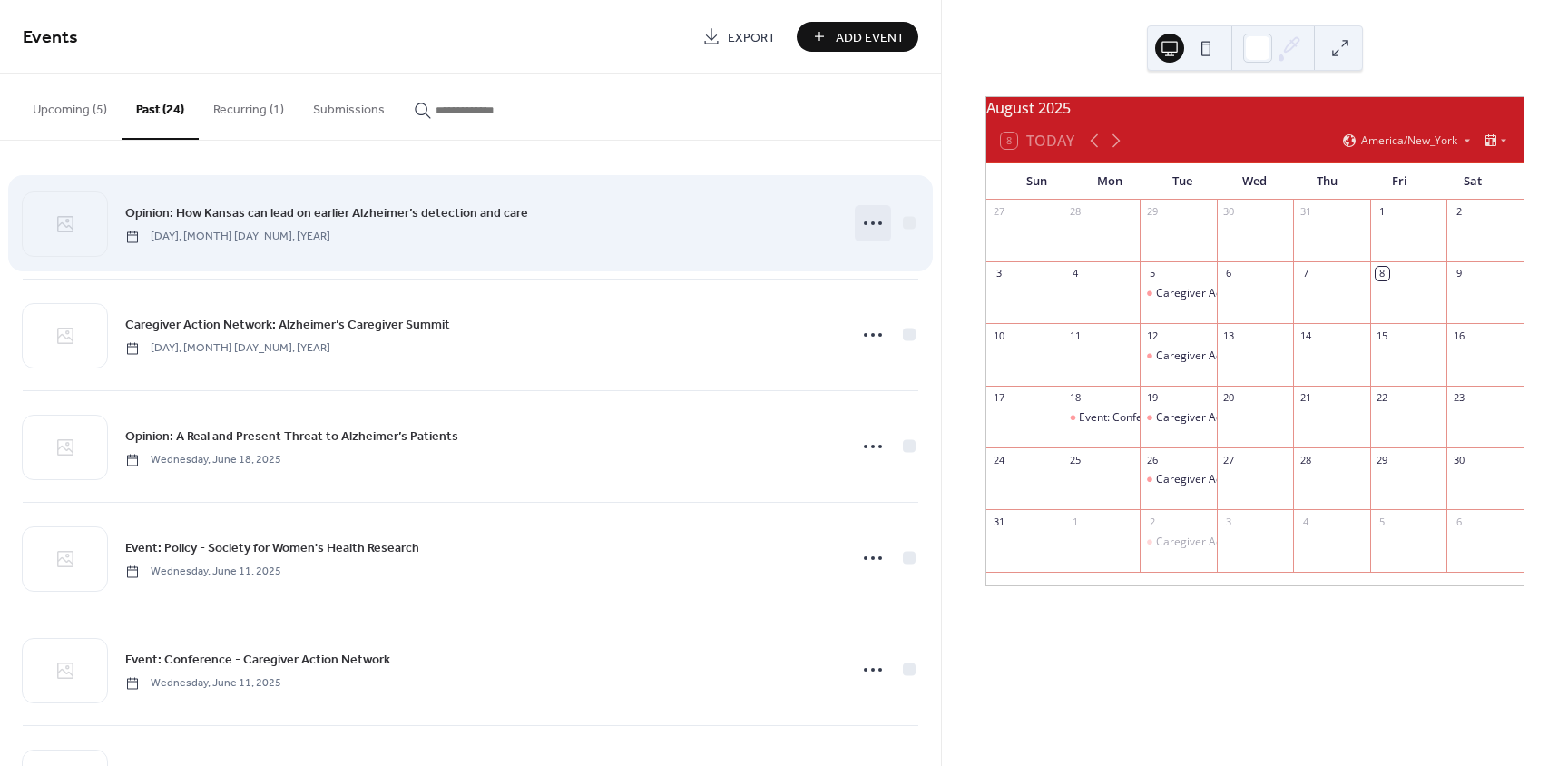 click 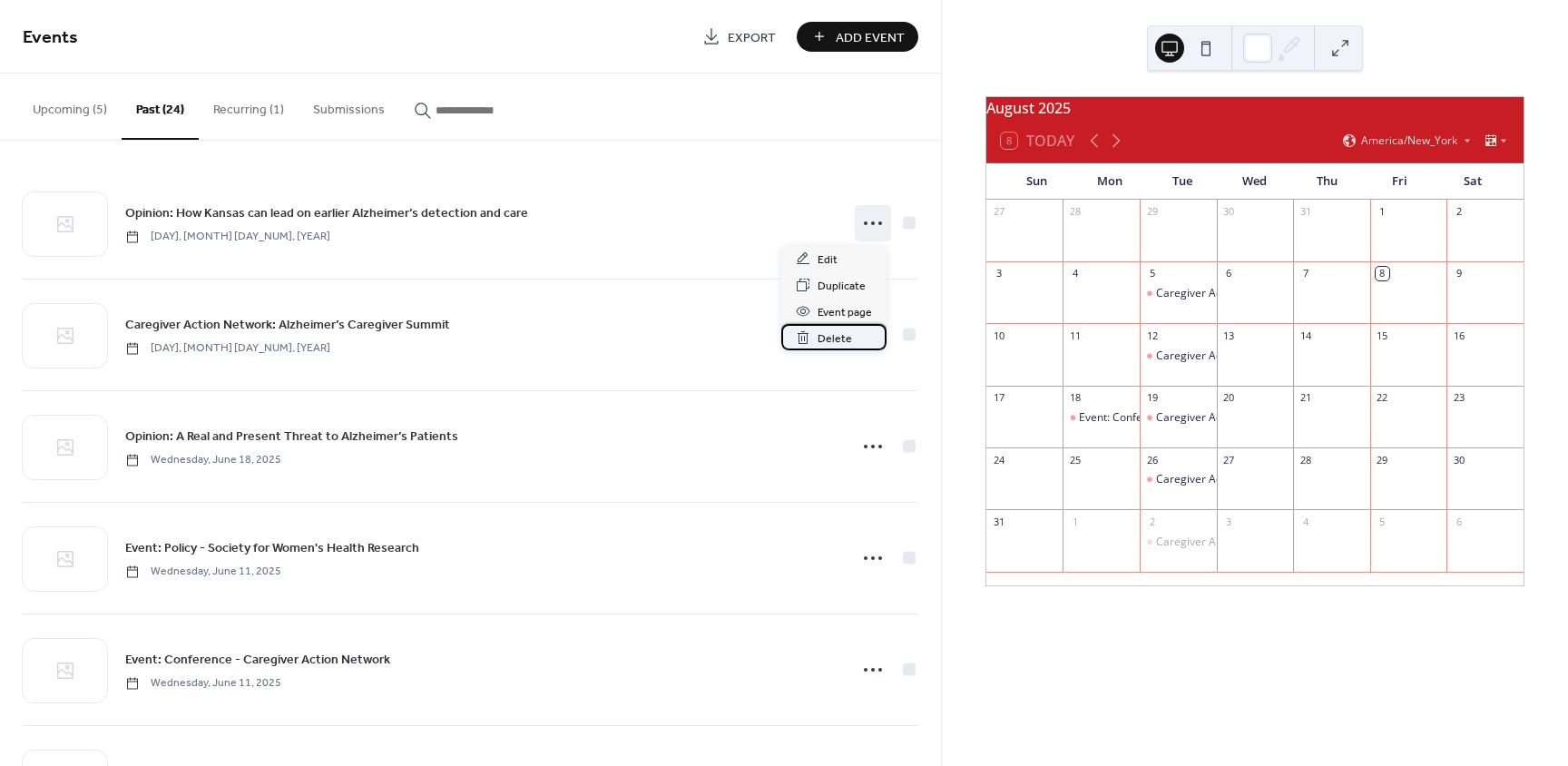 click on "Delete" at bounding box center [835, 339] 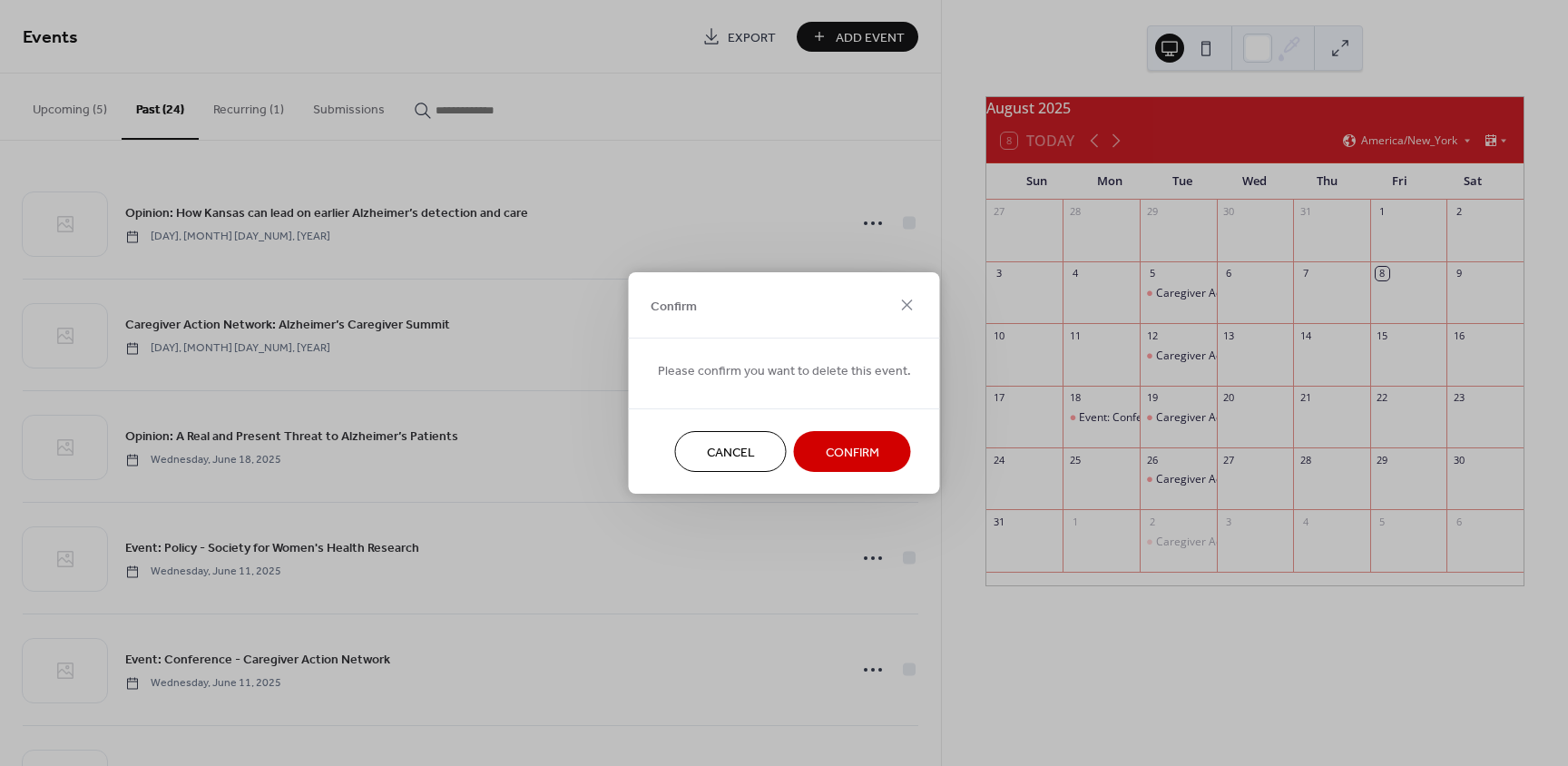 click on "Confirm" at bounding box center [852, 453] 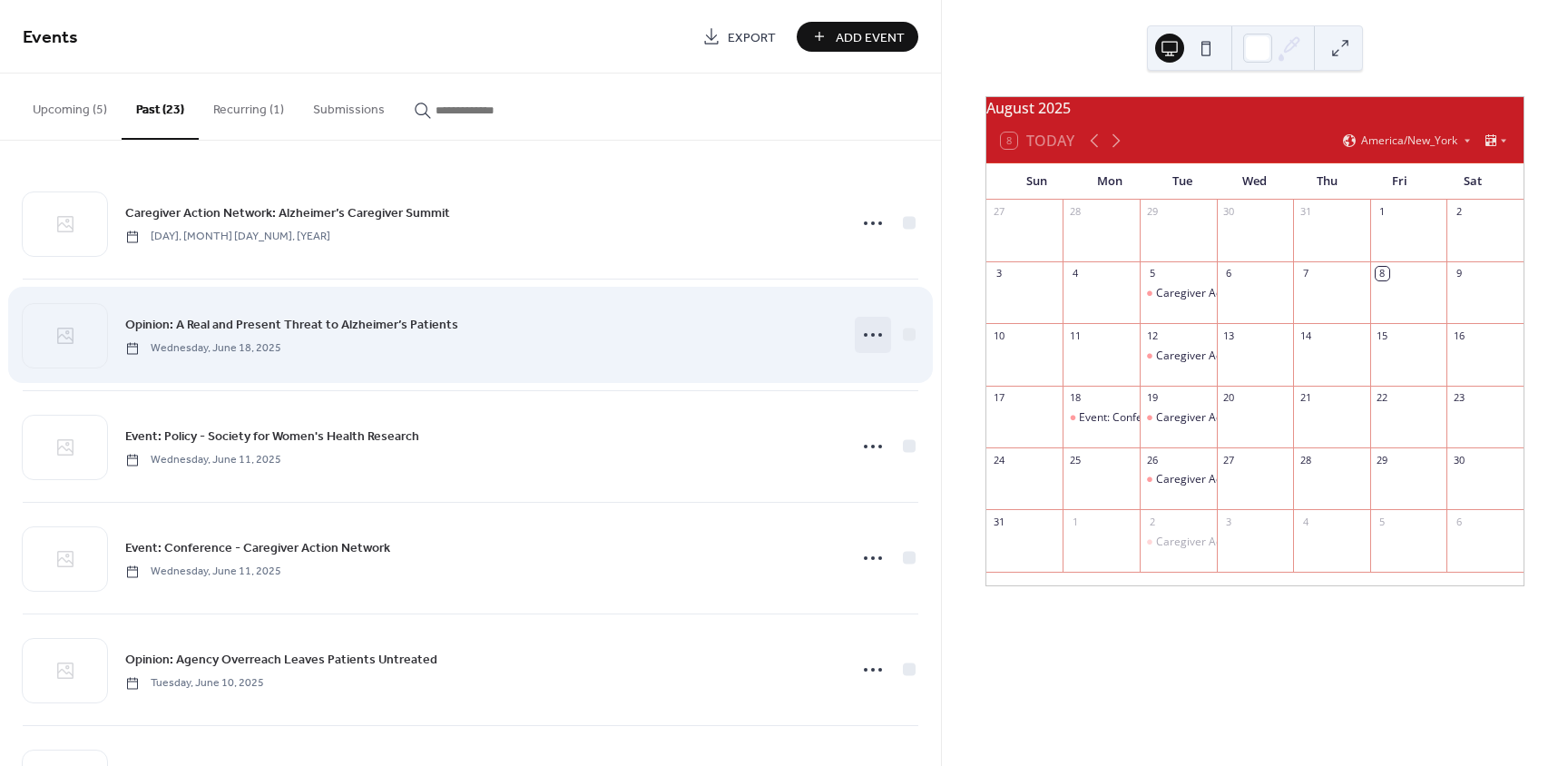 click 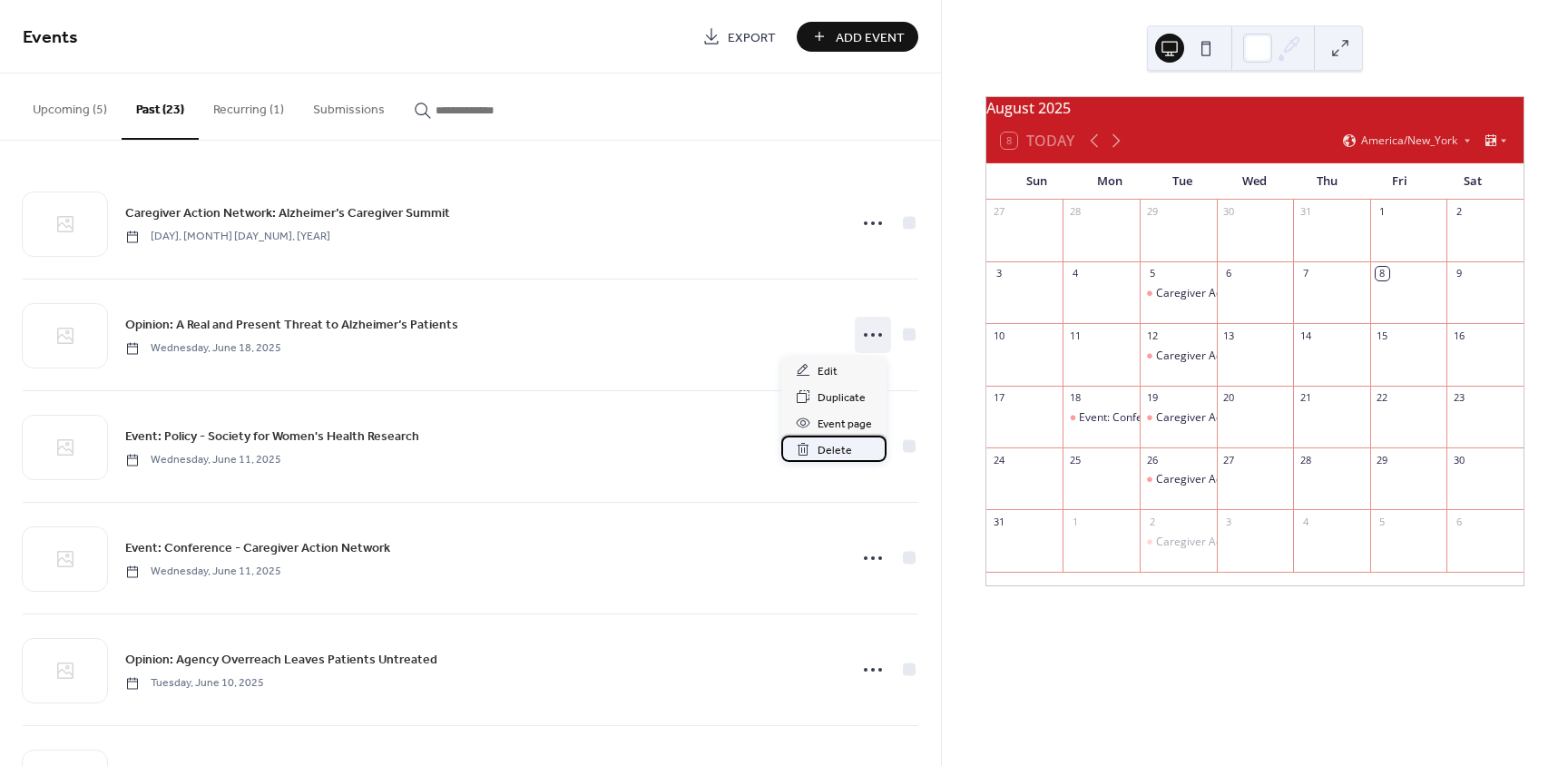 click on "Delete" at bounding box center [835, 450] 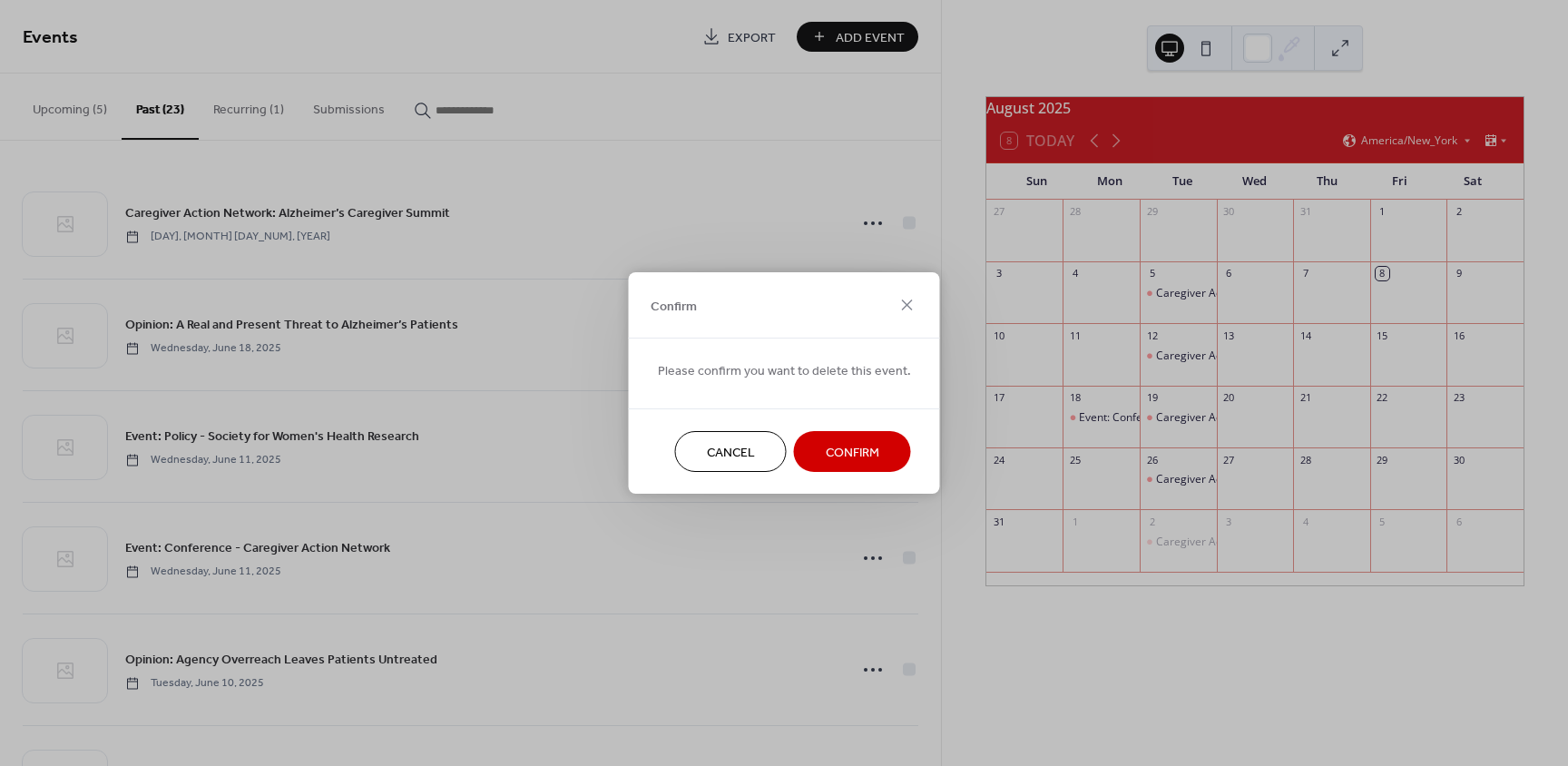 click on "Confirm" at bounding box center [852, 451] 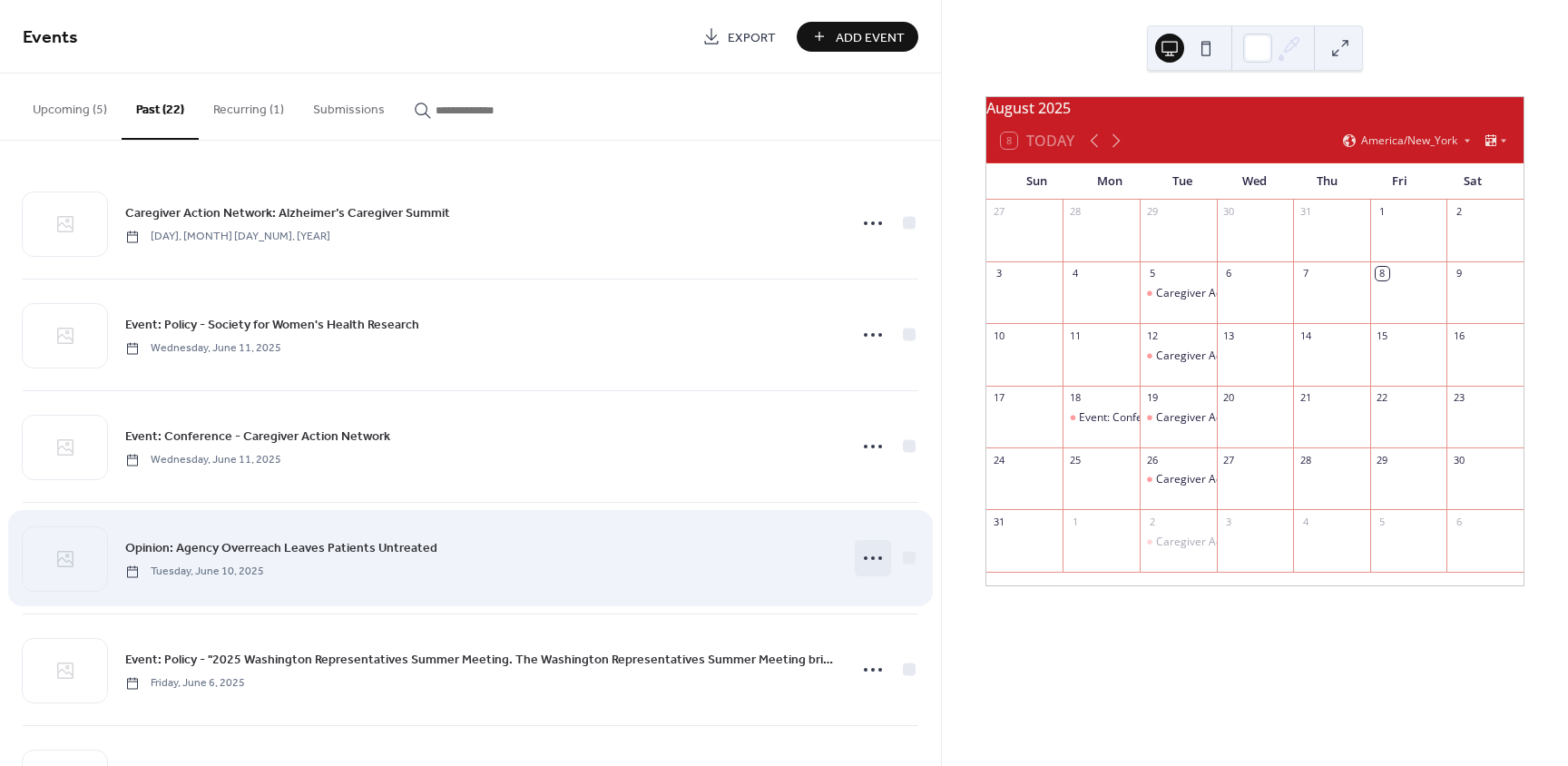 click 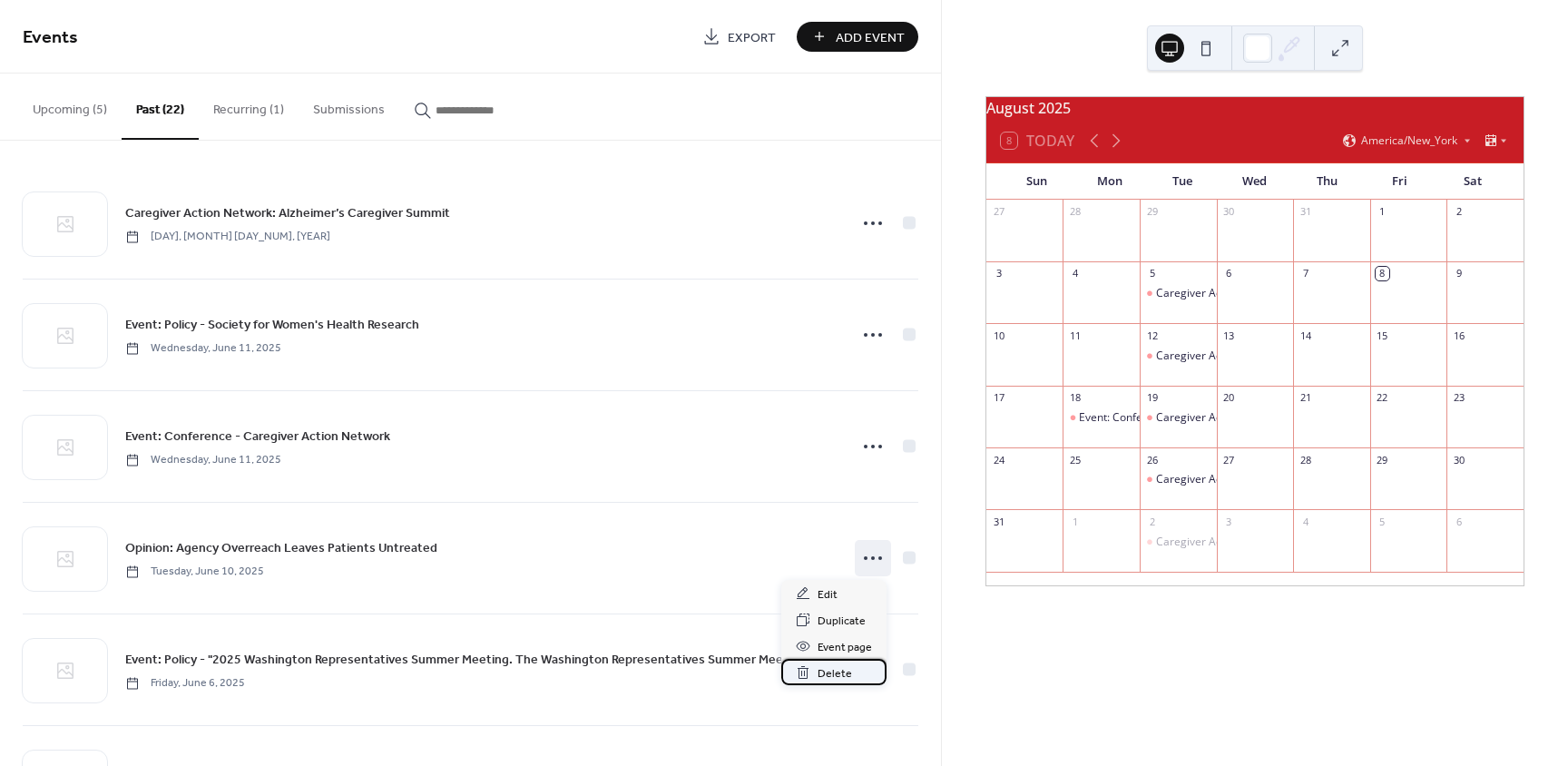 click on "Delete" at bounding box center [835, 673] 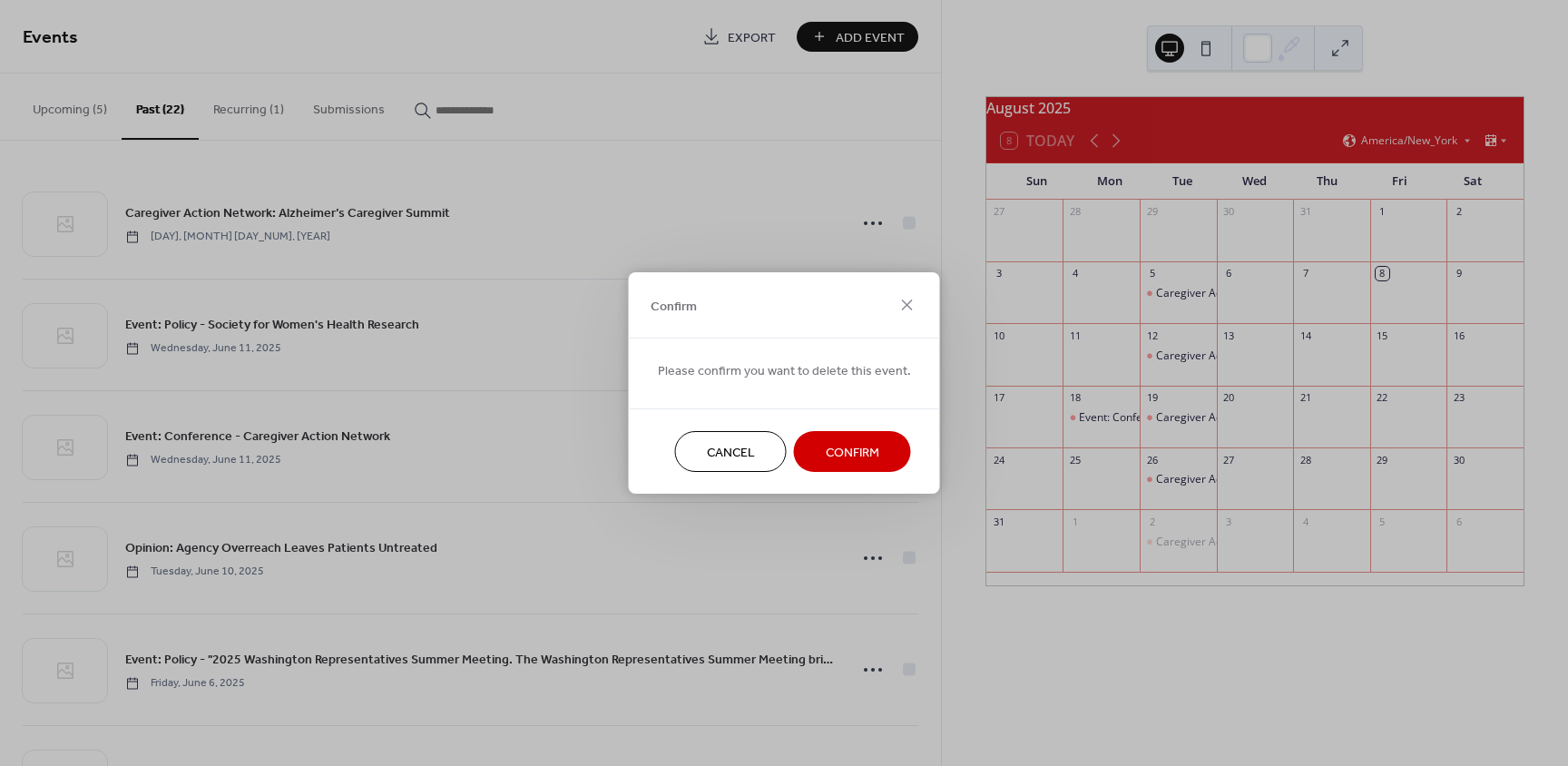 click on "Confirm" at bounding box center [852, 453] 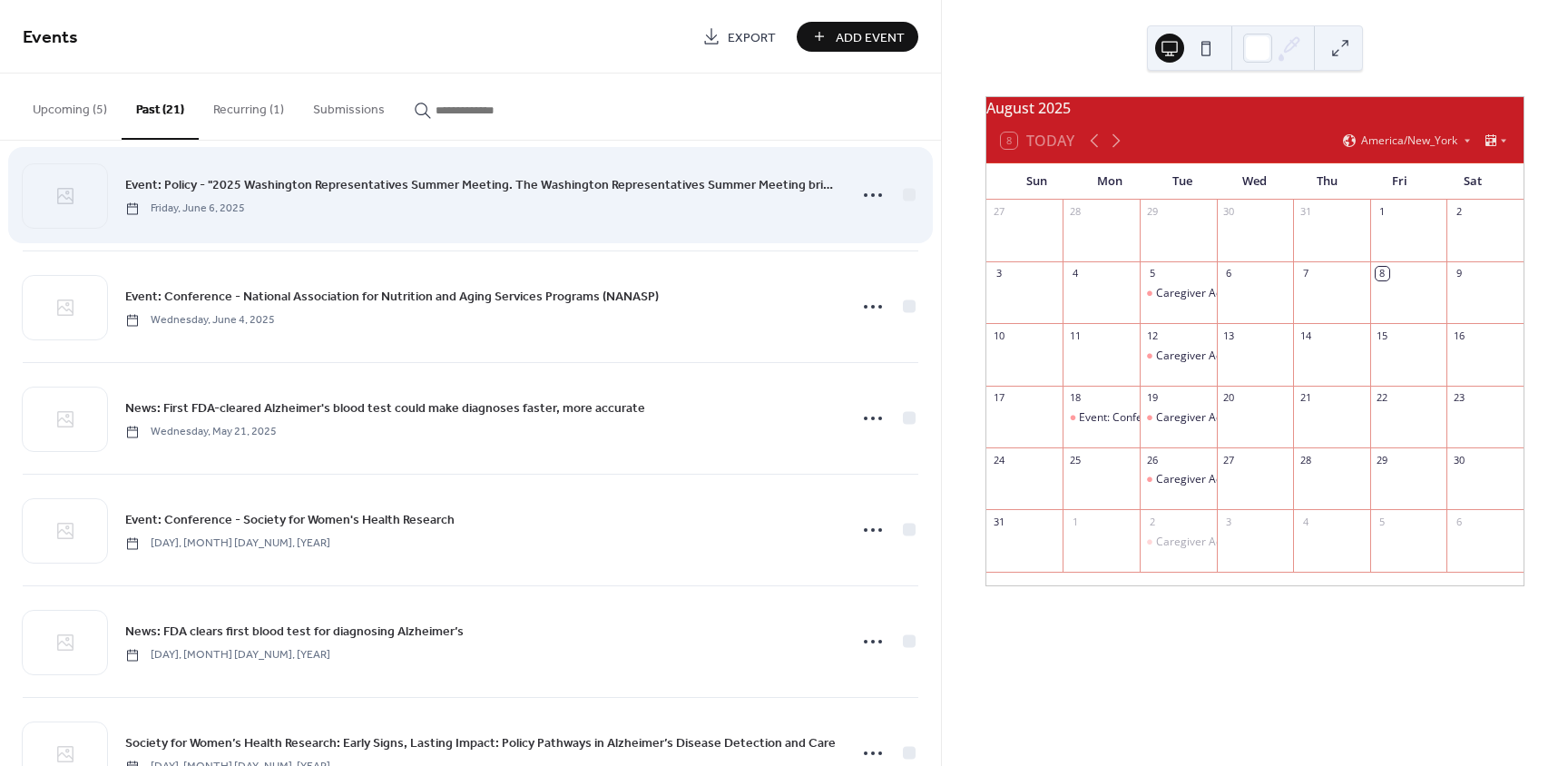 scroll, scrollTop: 545, scrollLeft: 0, axis: vertical 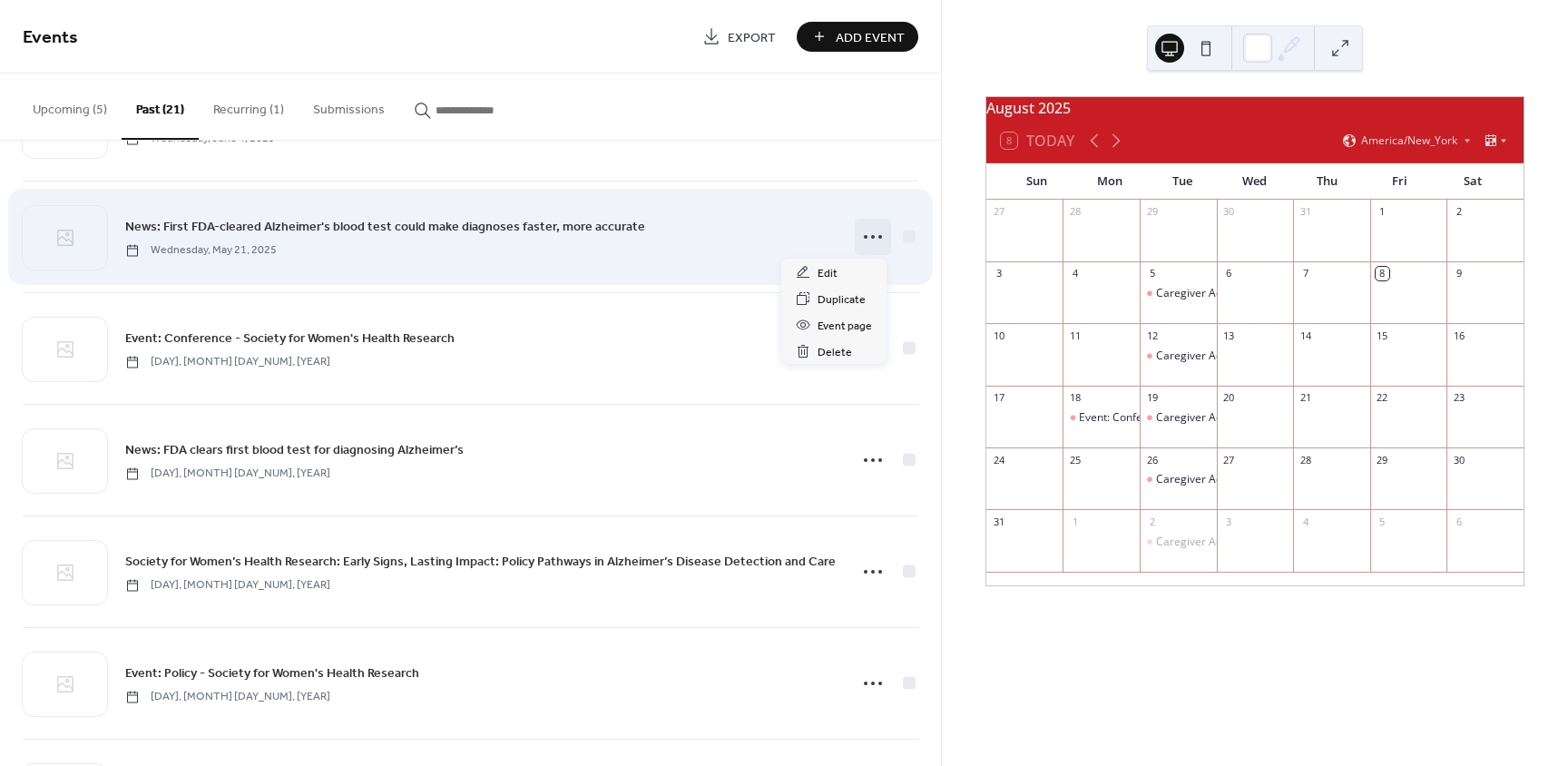 click 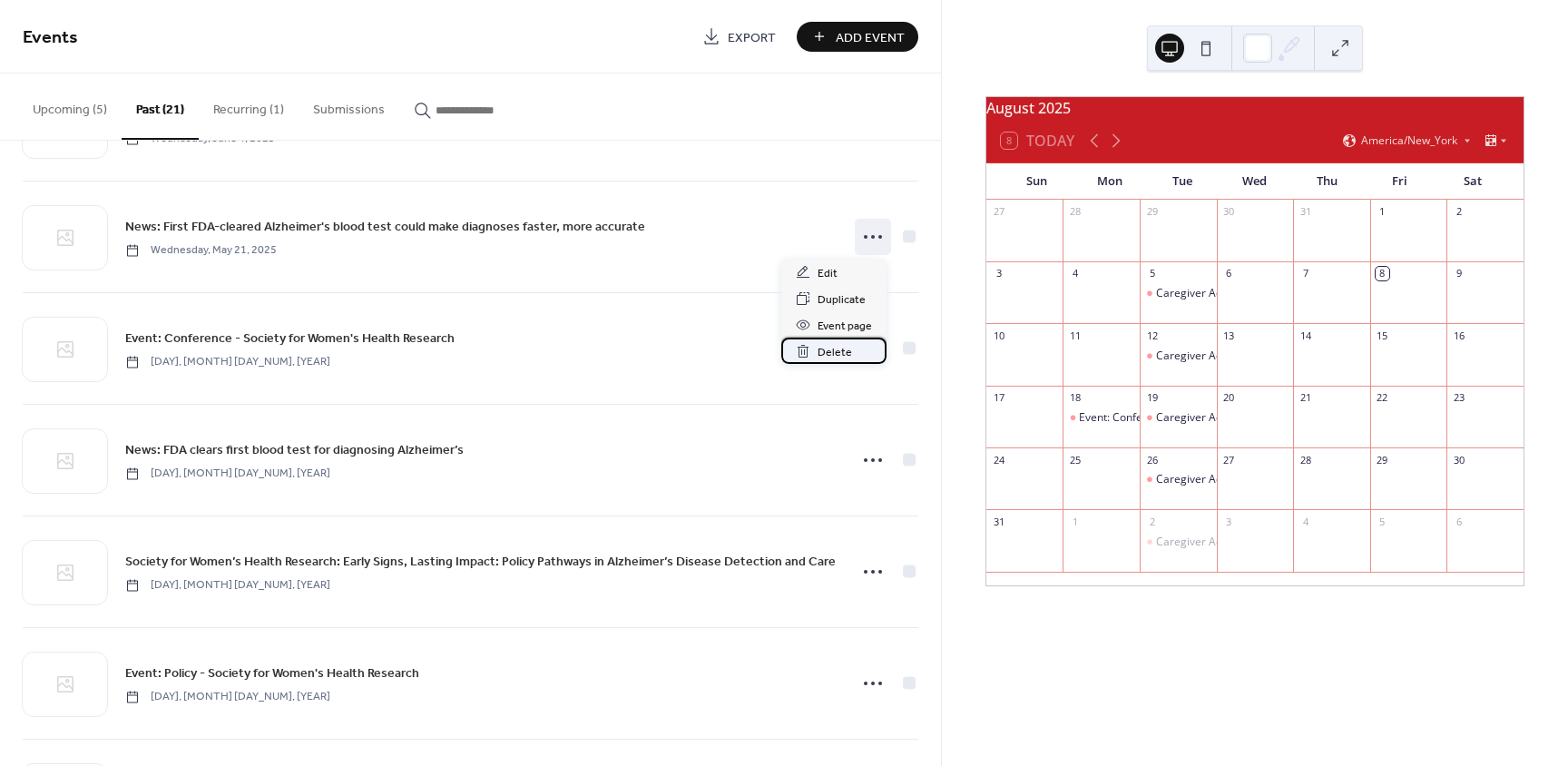 click on "Delete" at bounding box center [834, 350] 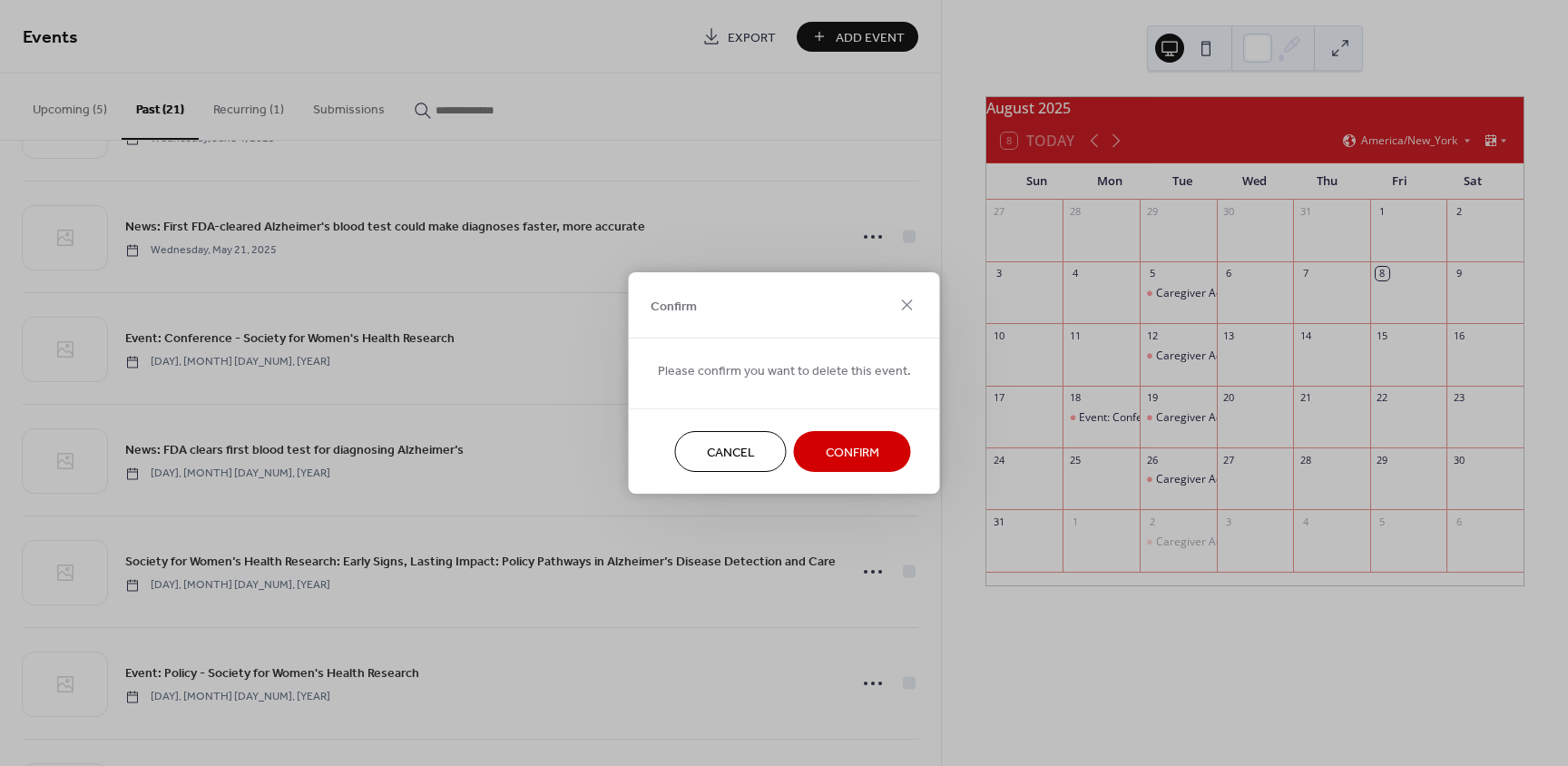drag, startPoint x: 870, startPoint y: 447, endPoint x: 859, endPoint y: 446, distance: 11.045361 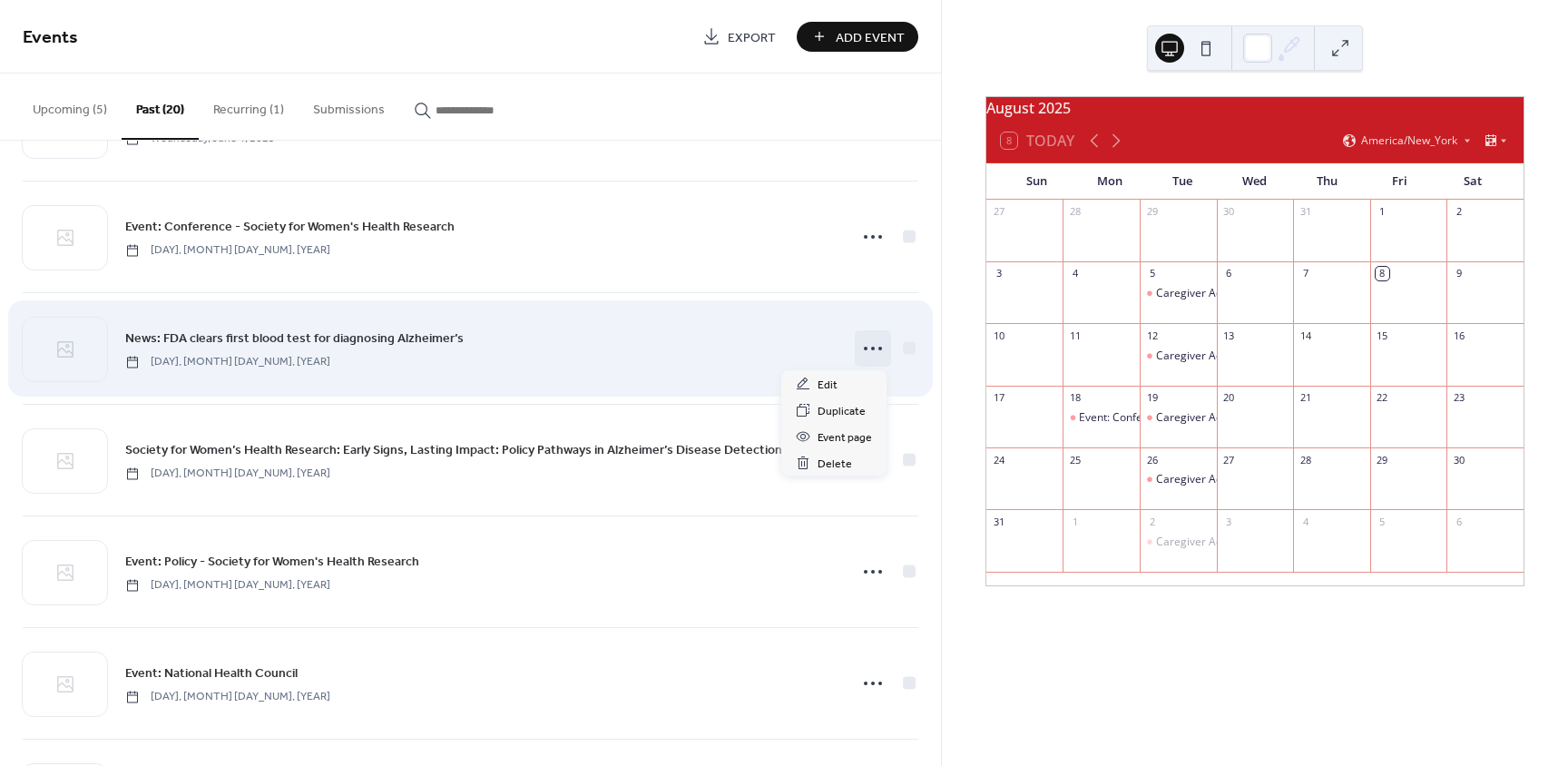 click 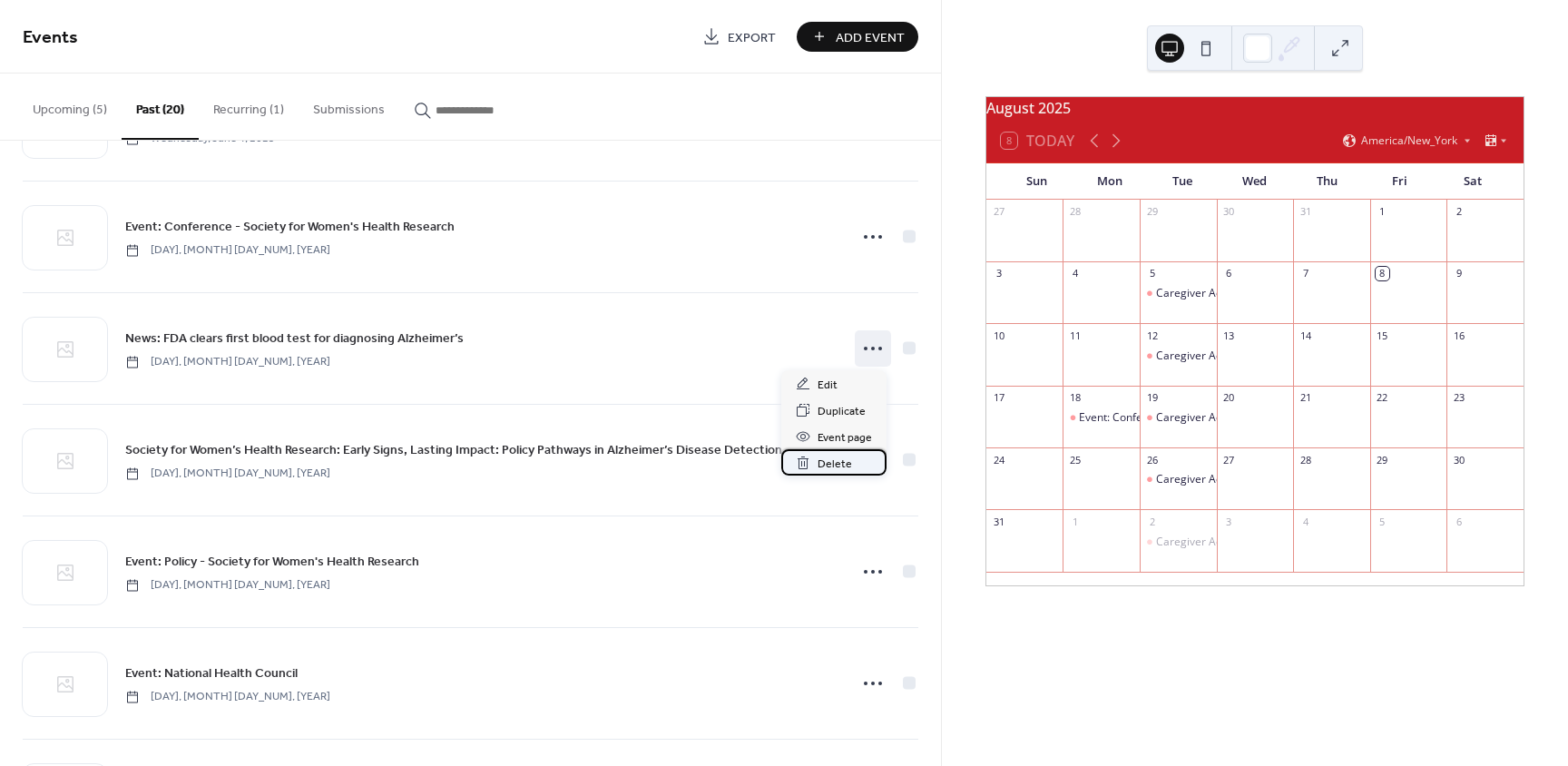 click on "Delete" at bounding box center (835, 464) 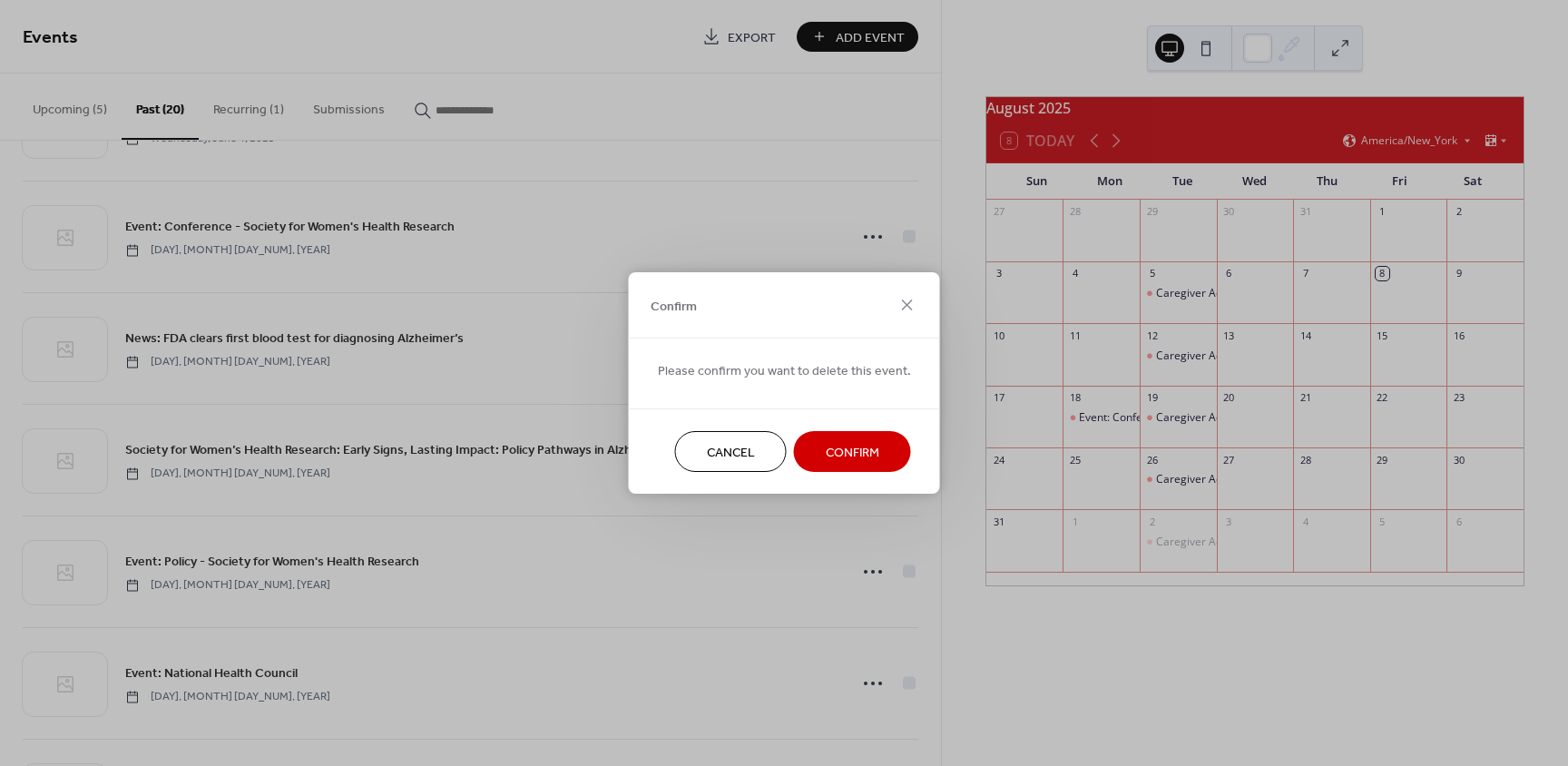 click on "Confirm" at bounding box center (852, 453) 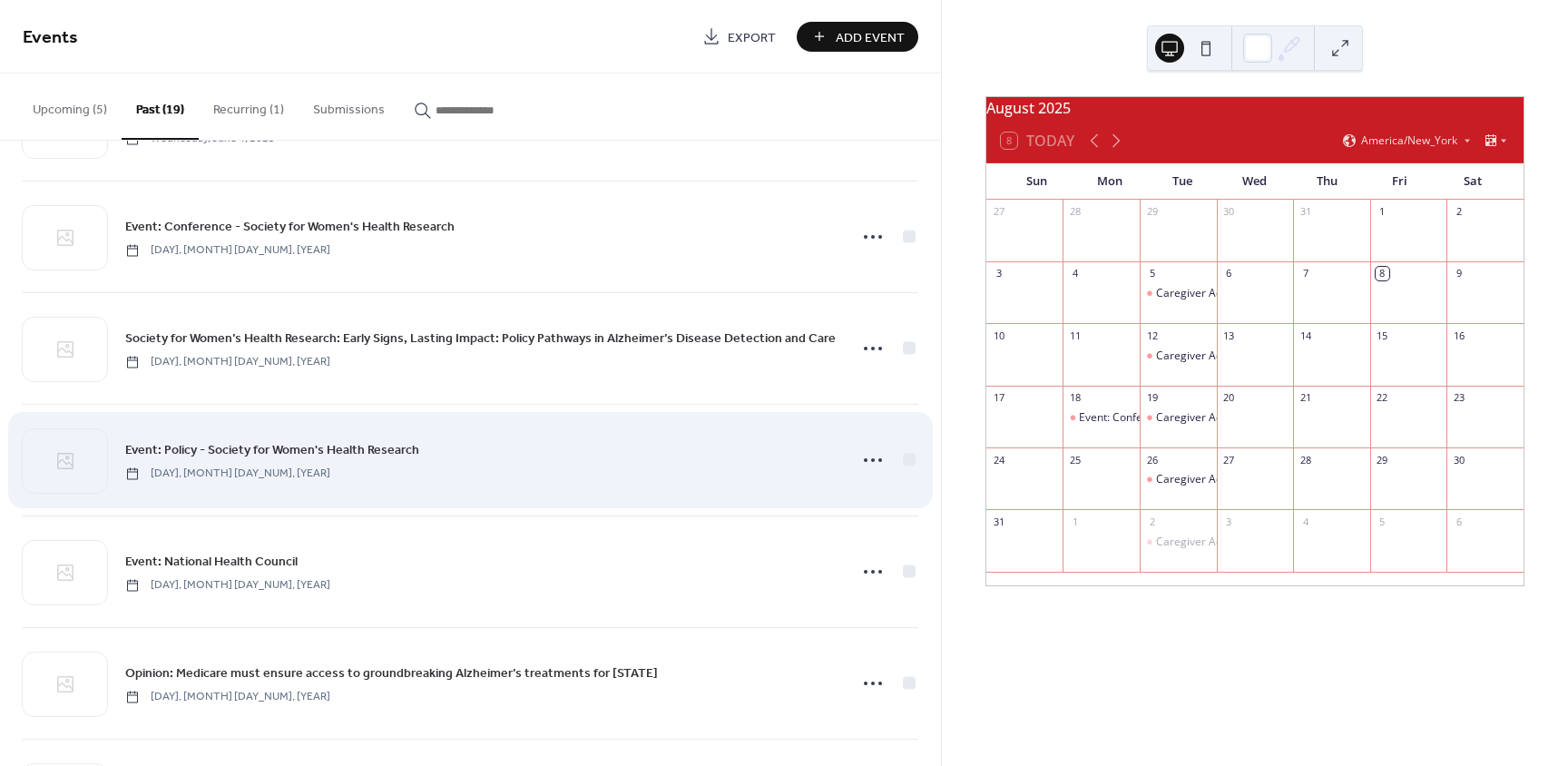scroll, scrollTop: 726, scrollLeft: 0, axis: vertical 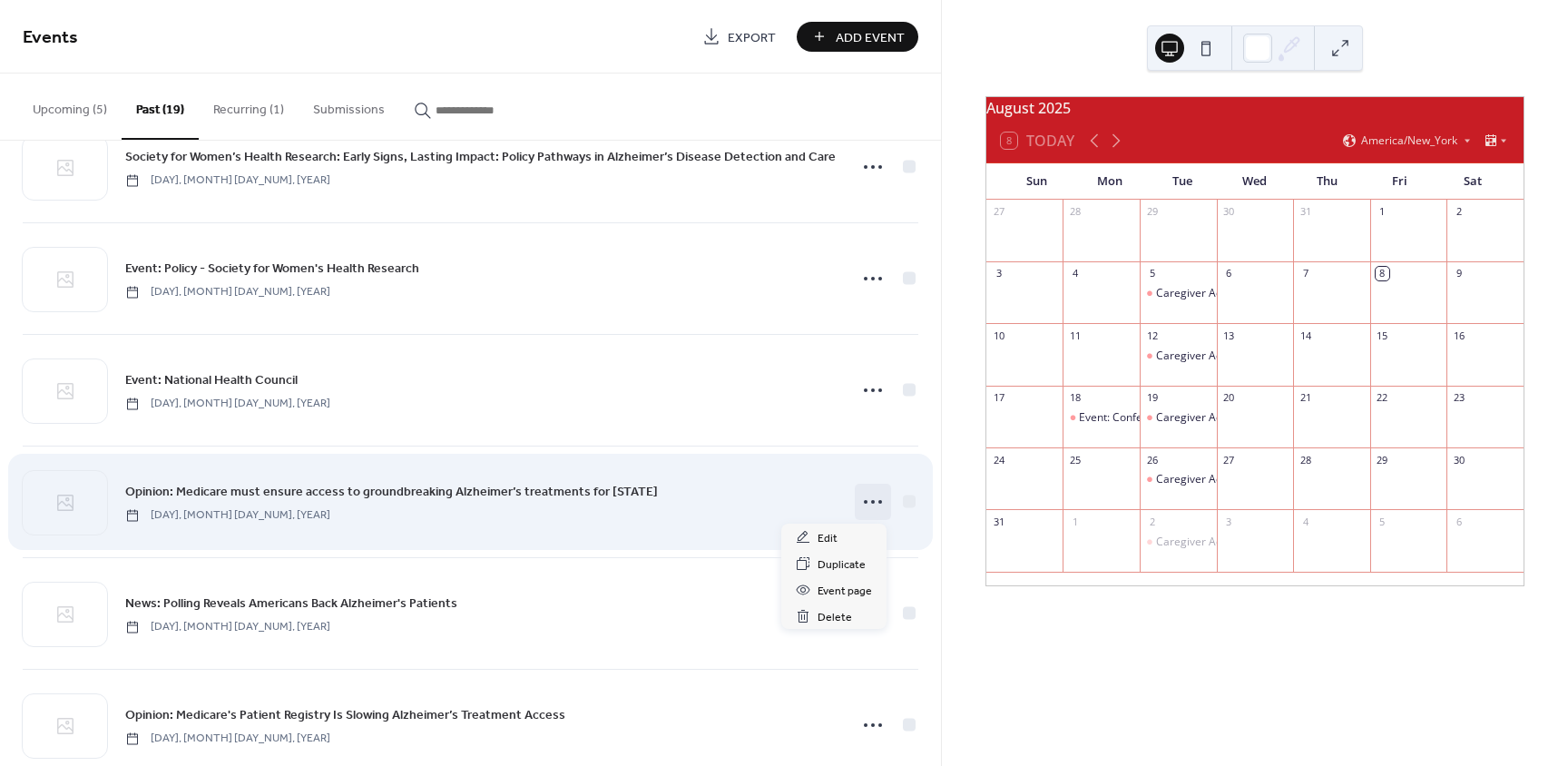 click 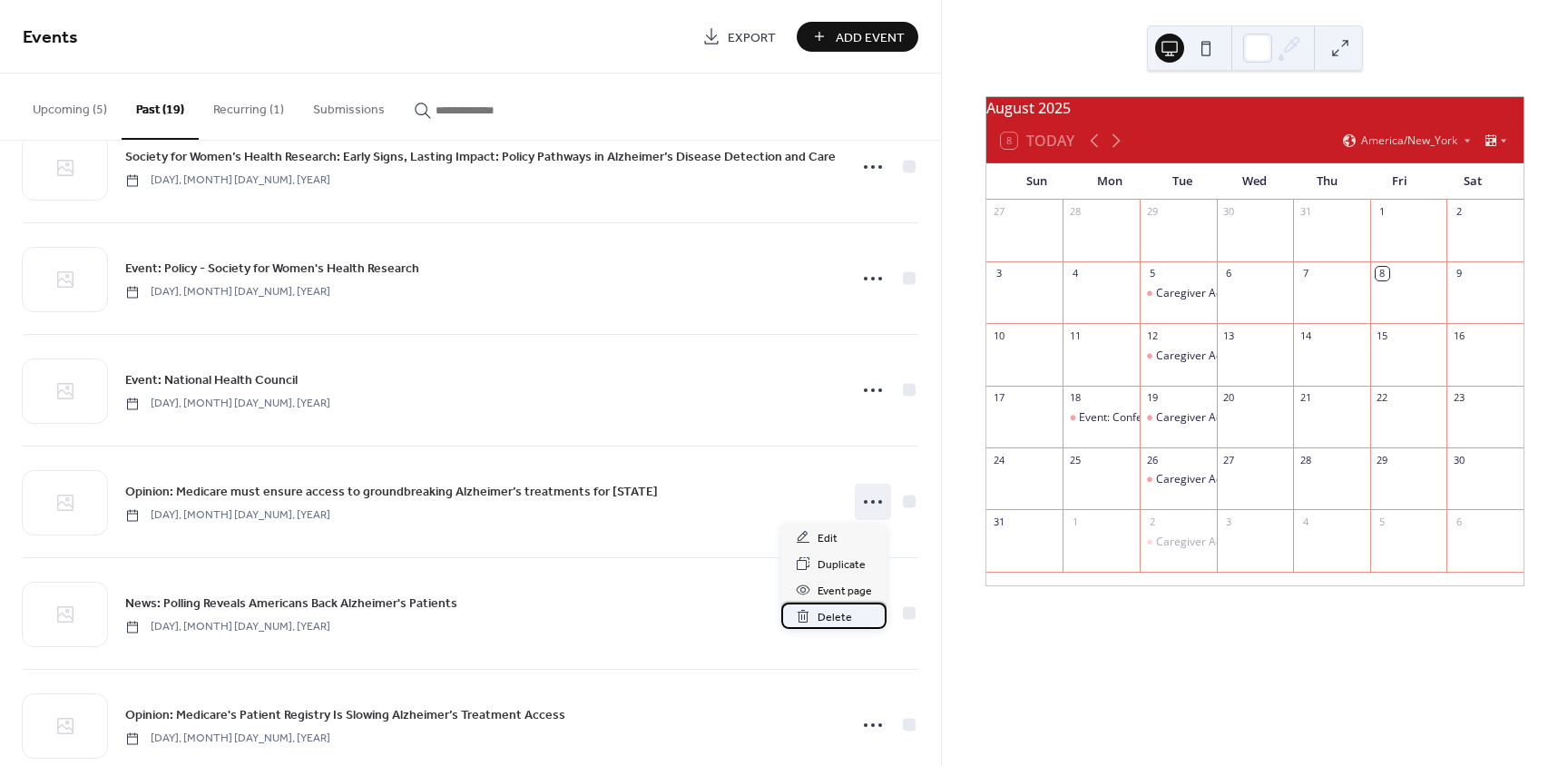 click on "Delete" at bounding box center (835, 617) 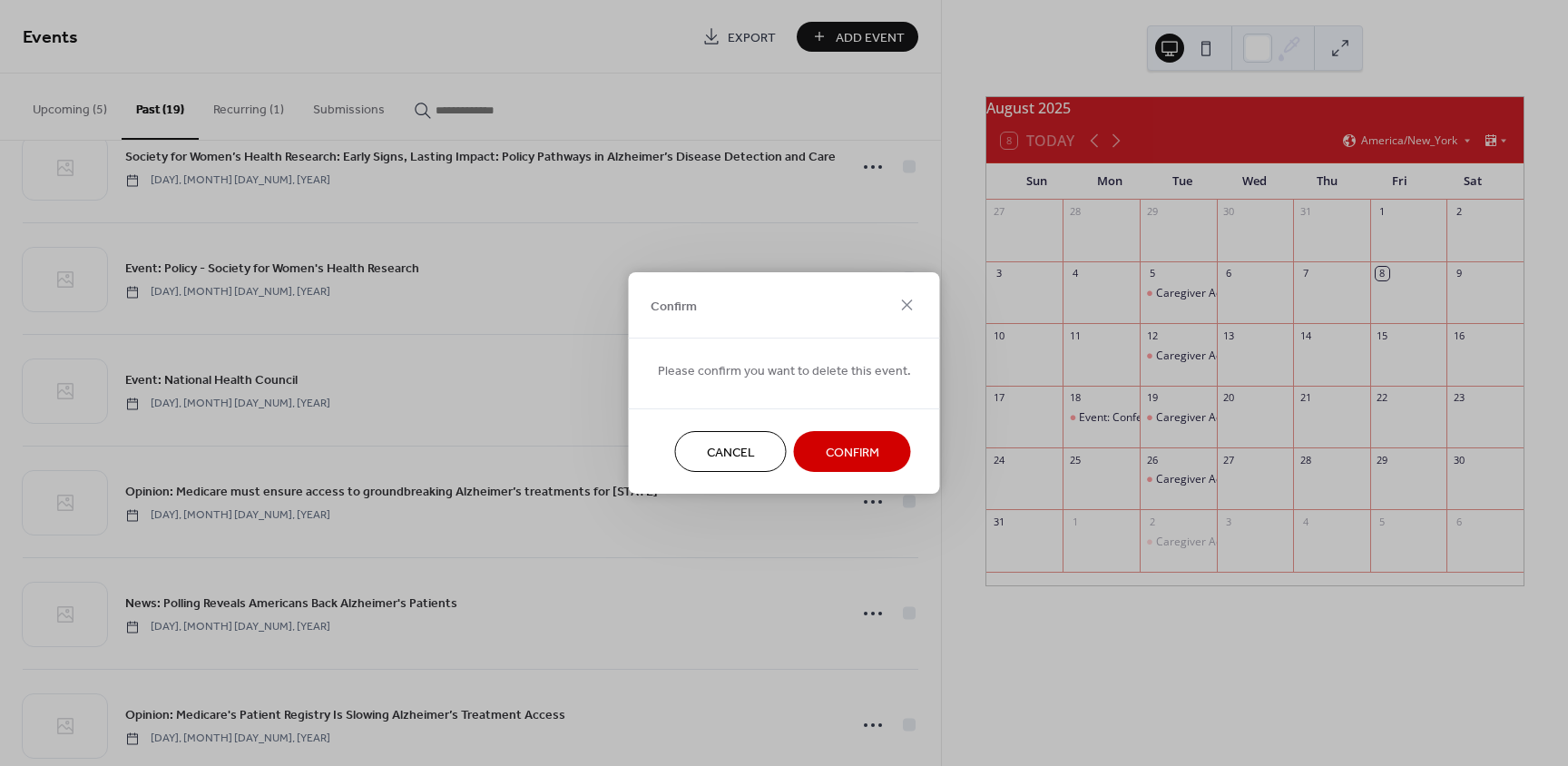 click on "Confirm" at bounding box center [852, 453] 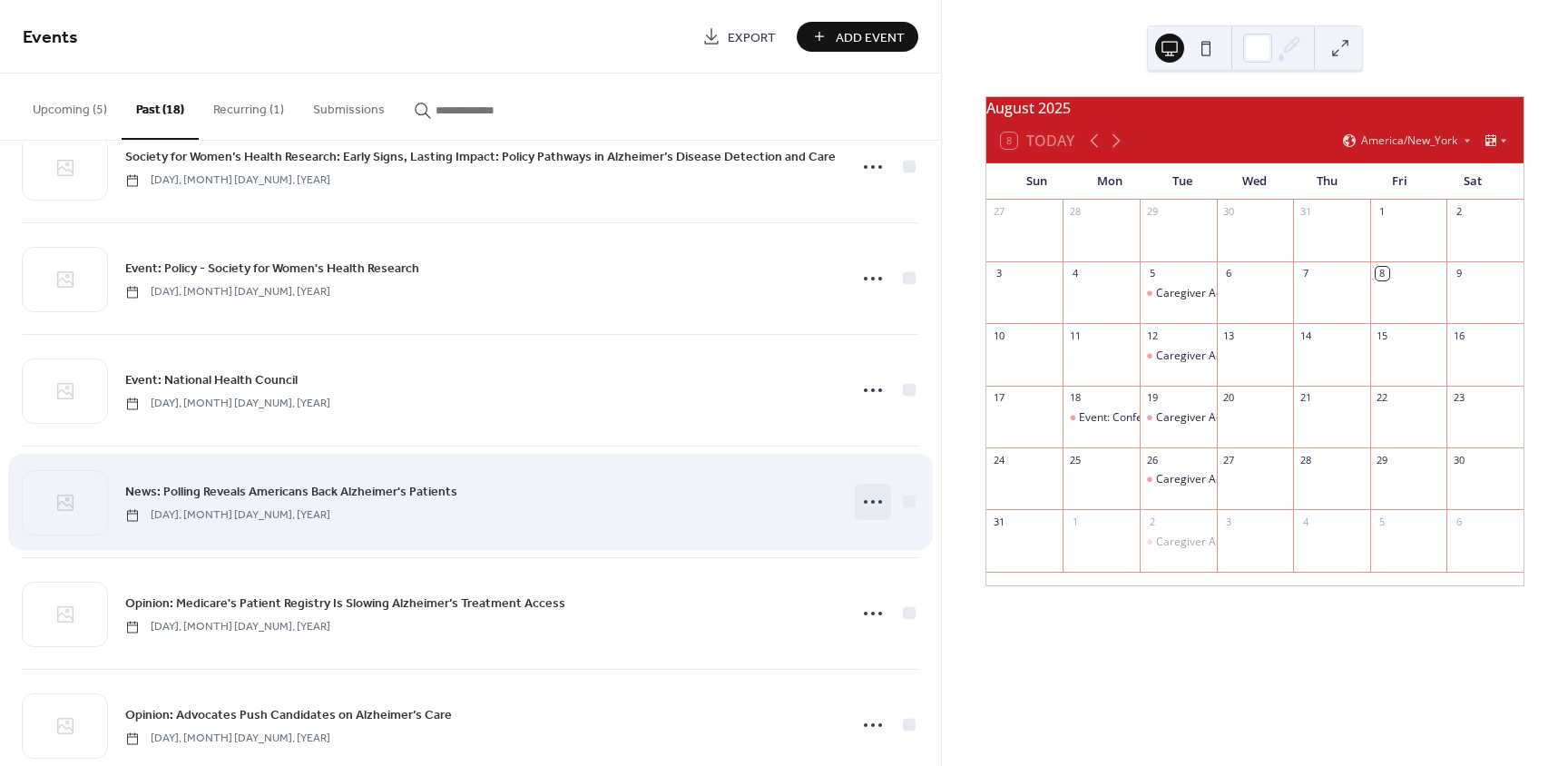 click 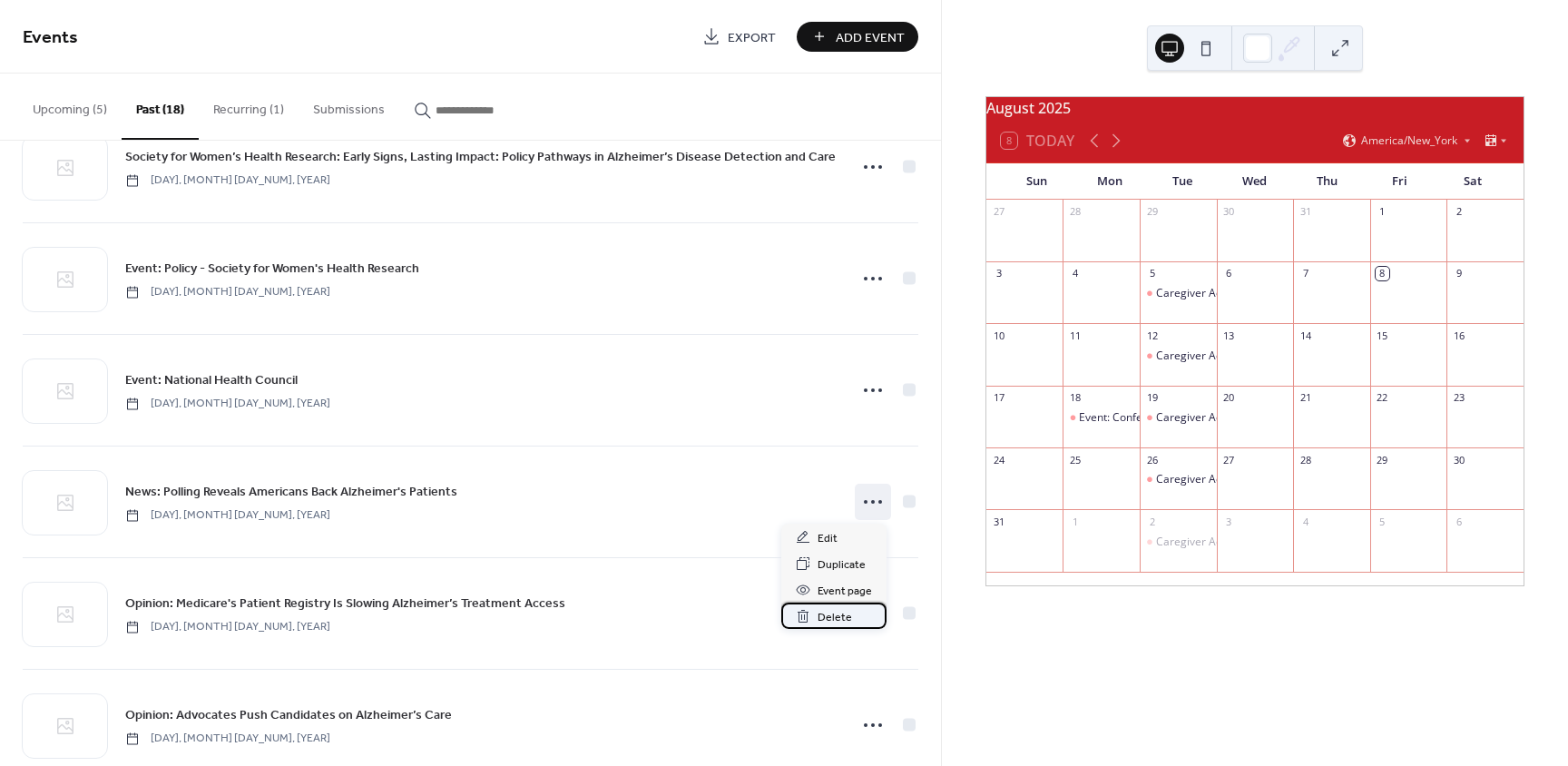 click on "Delete" at bounding box center (835, 617) 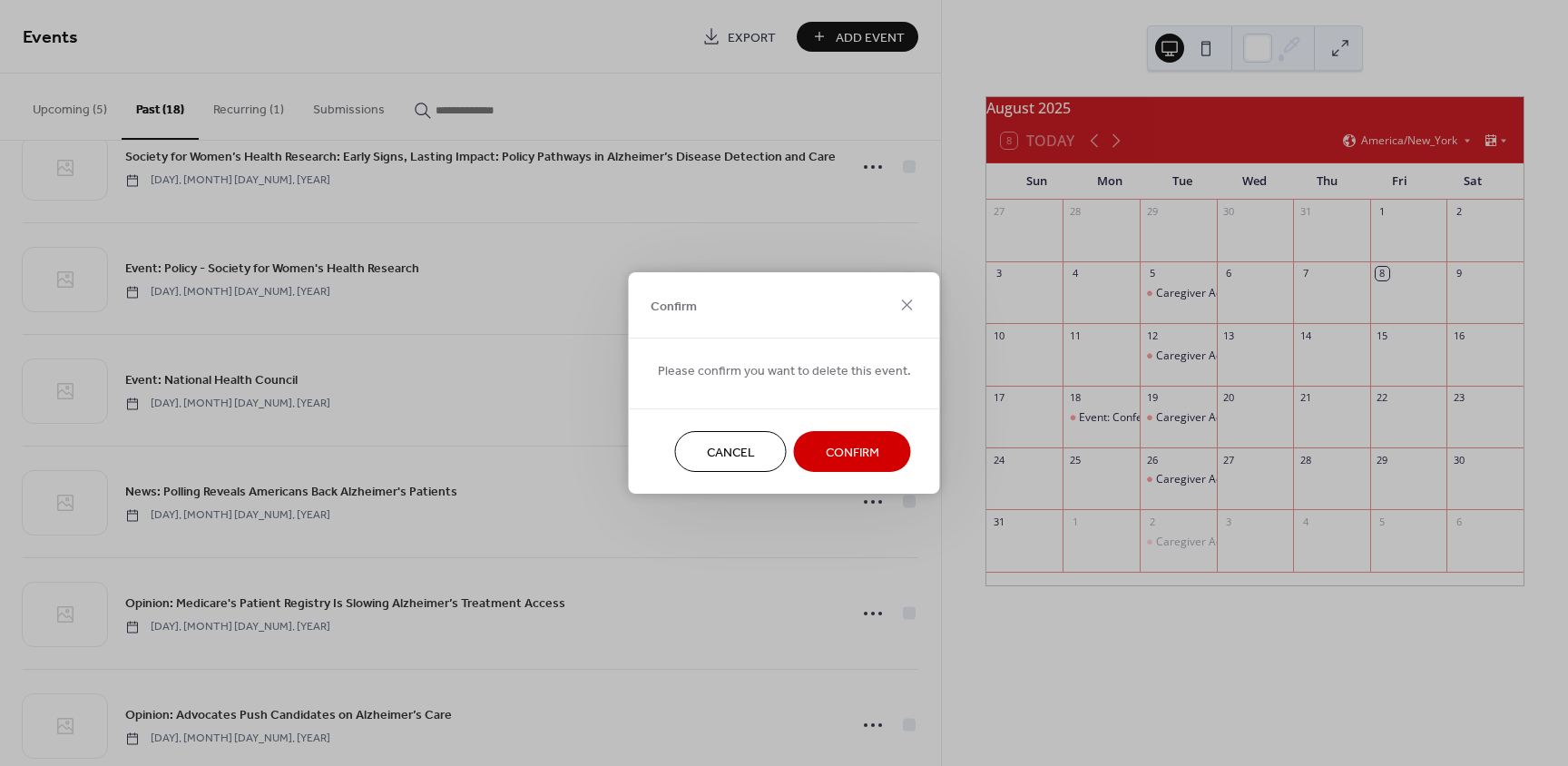 click on "Confirm" at bounding box center [852, 453] 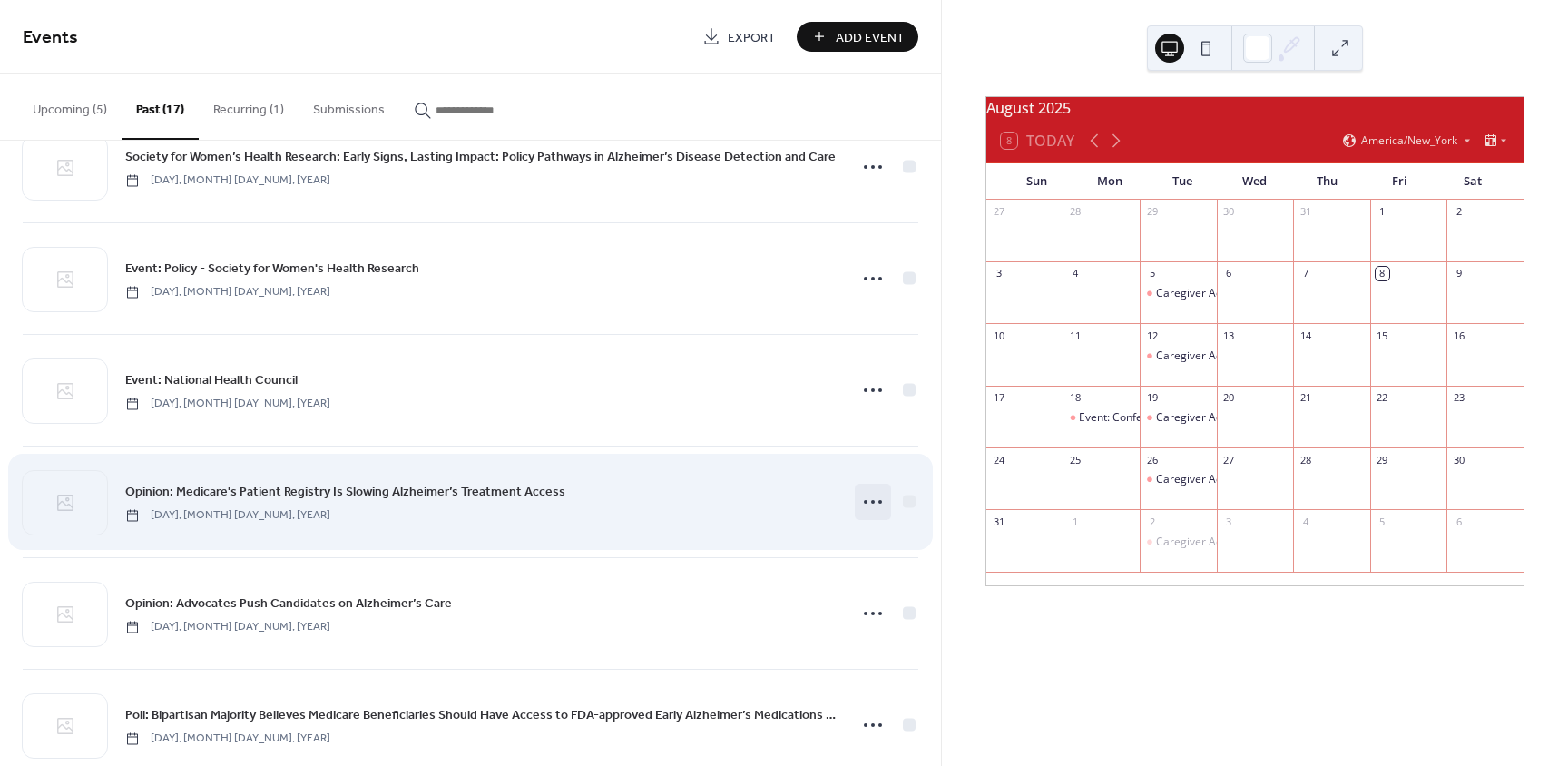 click 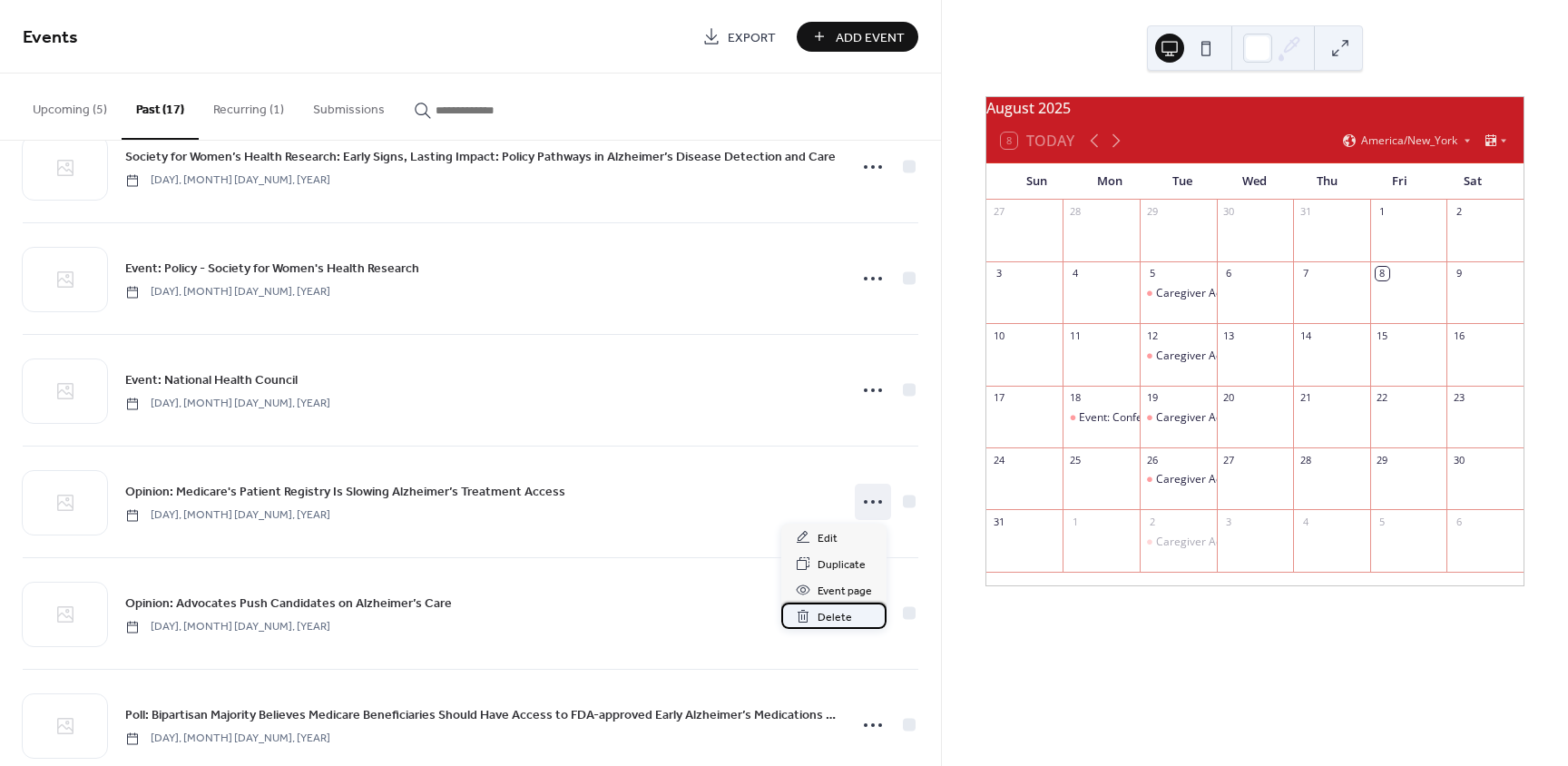 click on "Delete" at bounding box center [834, 615] 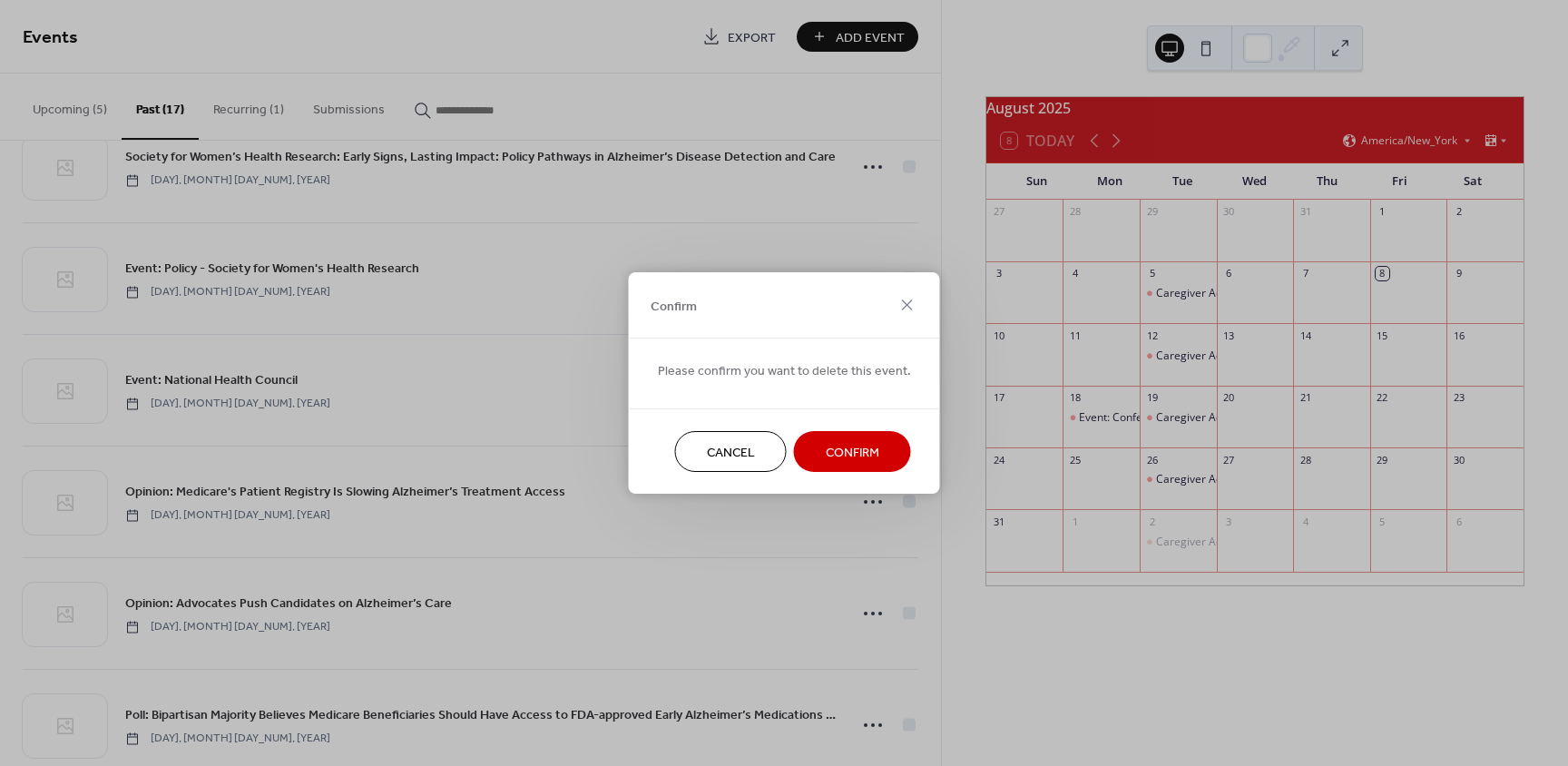 click on "Confirm" at bounding box center [852, 453] 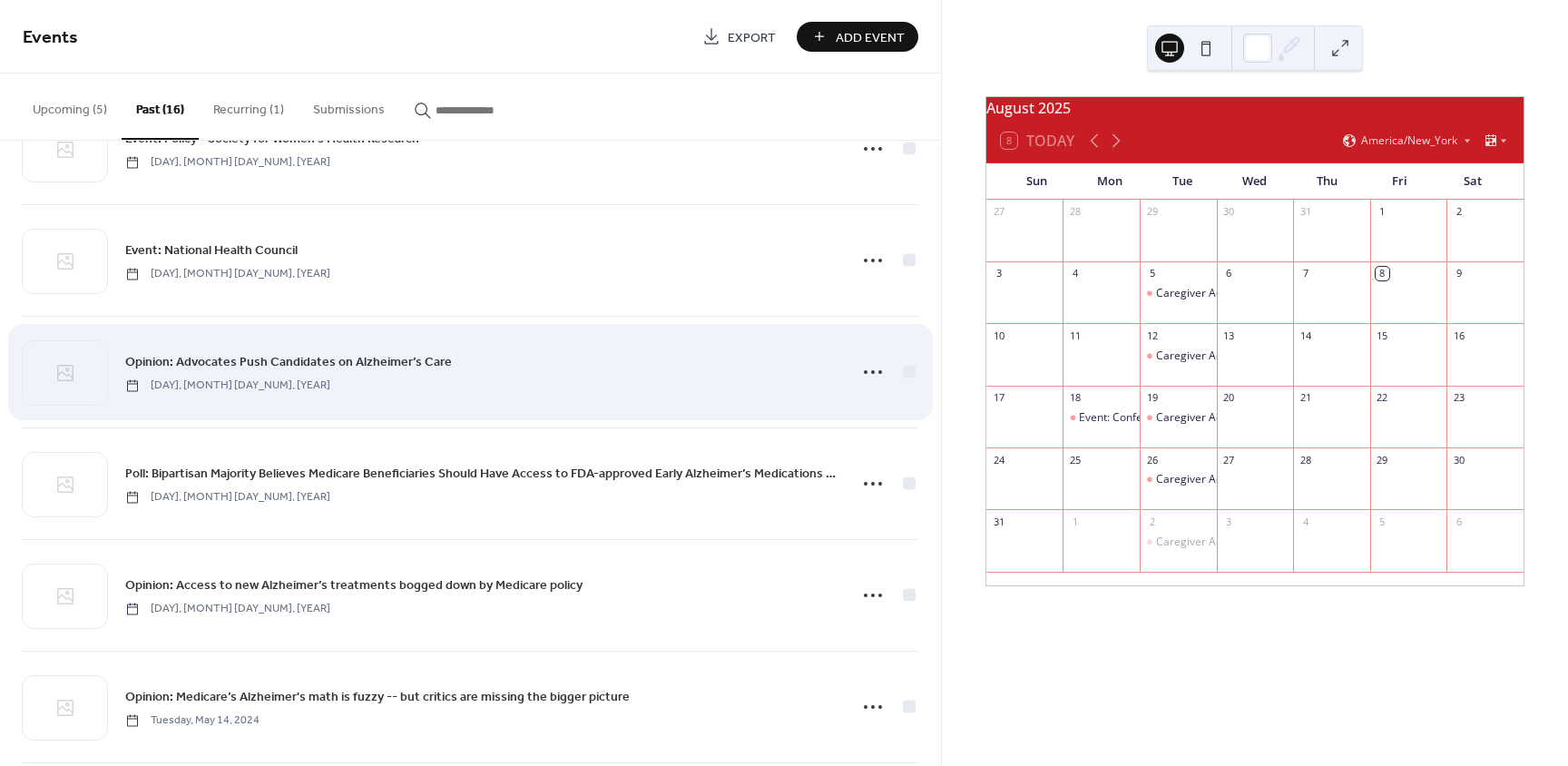 scroll, scrollTop: 908, scrollLeft: 0, axis: vertical 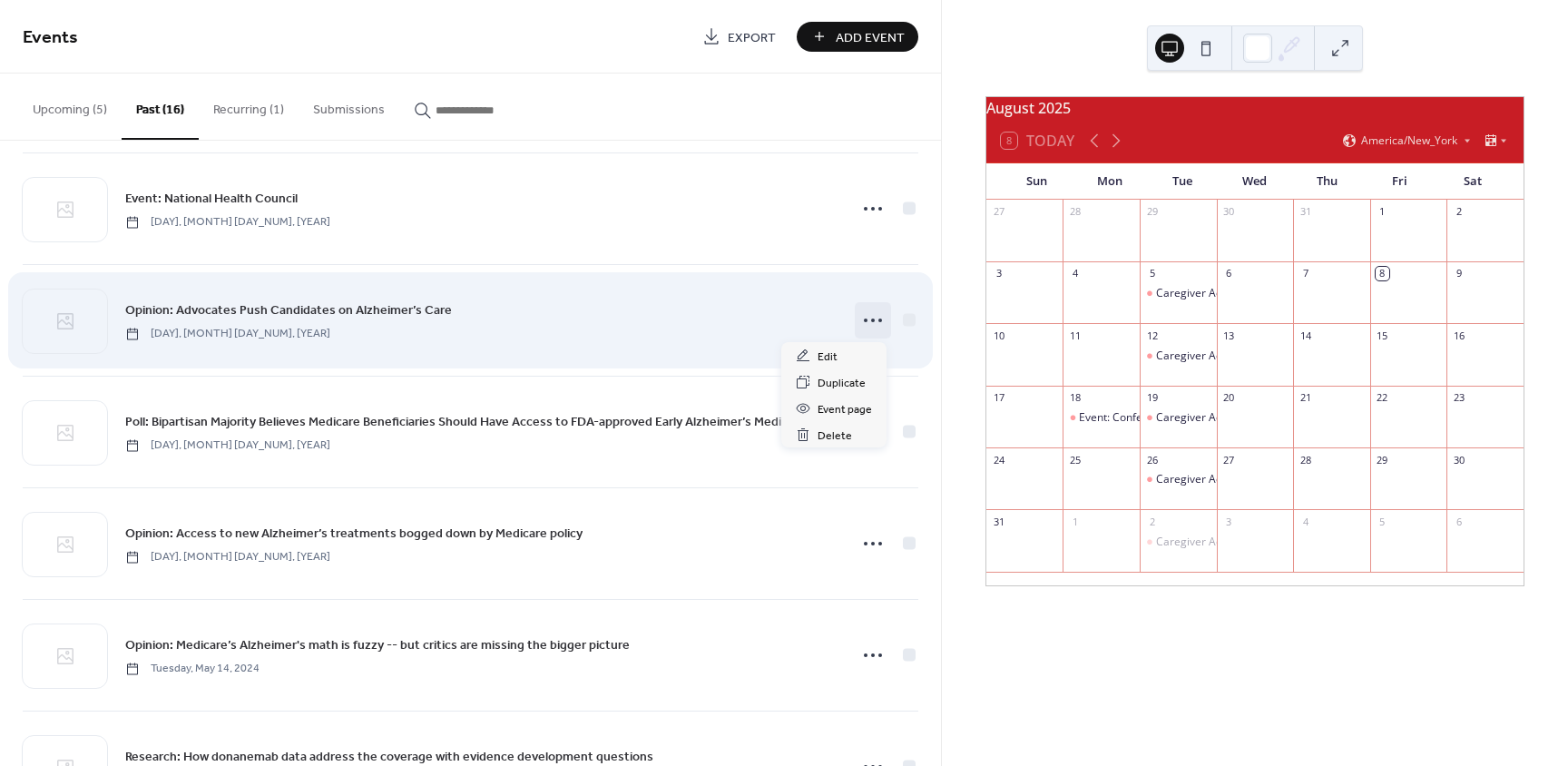 click 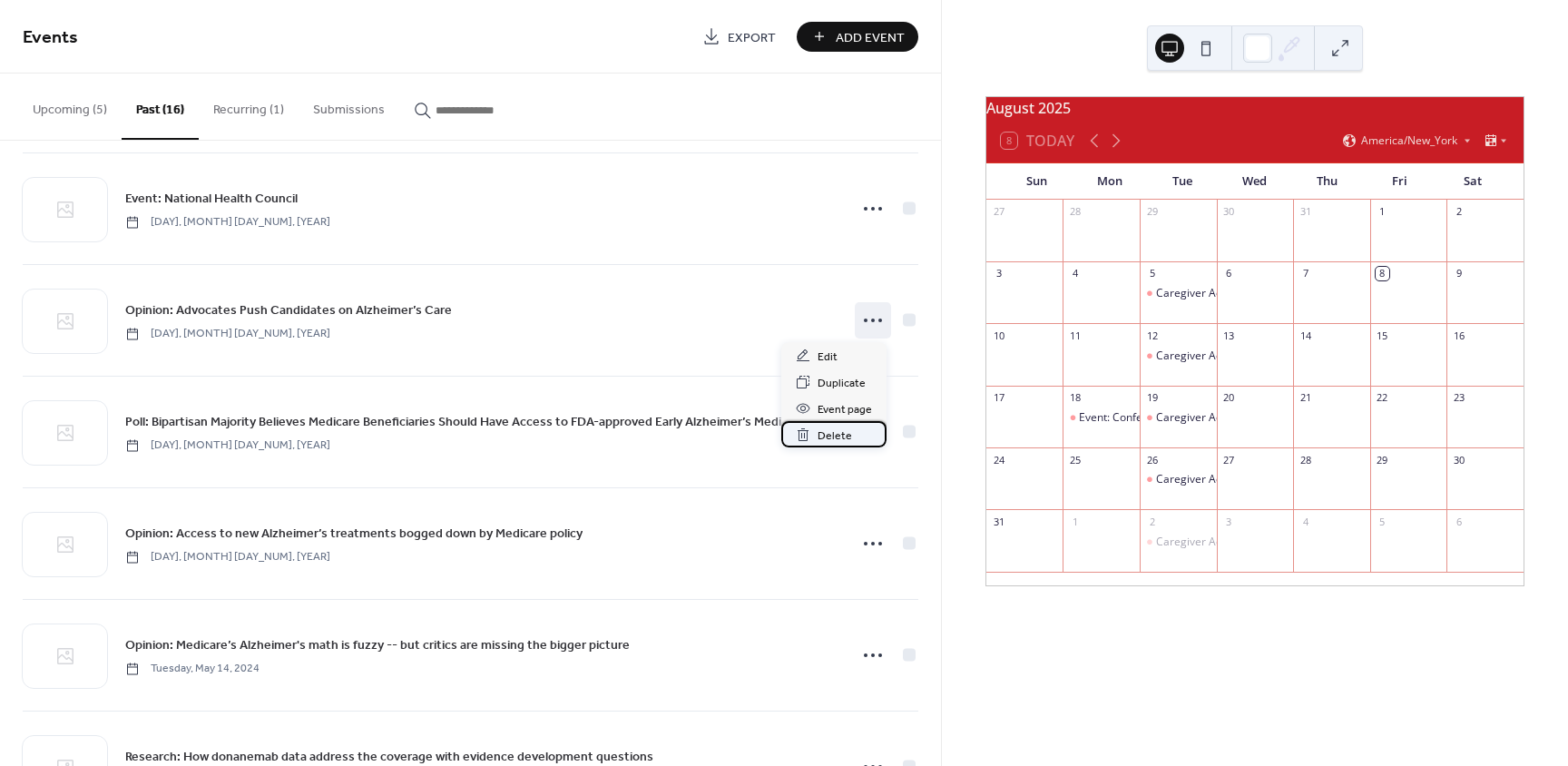 click on "Delete" at bounding box center [835, 436] 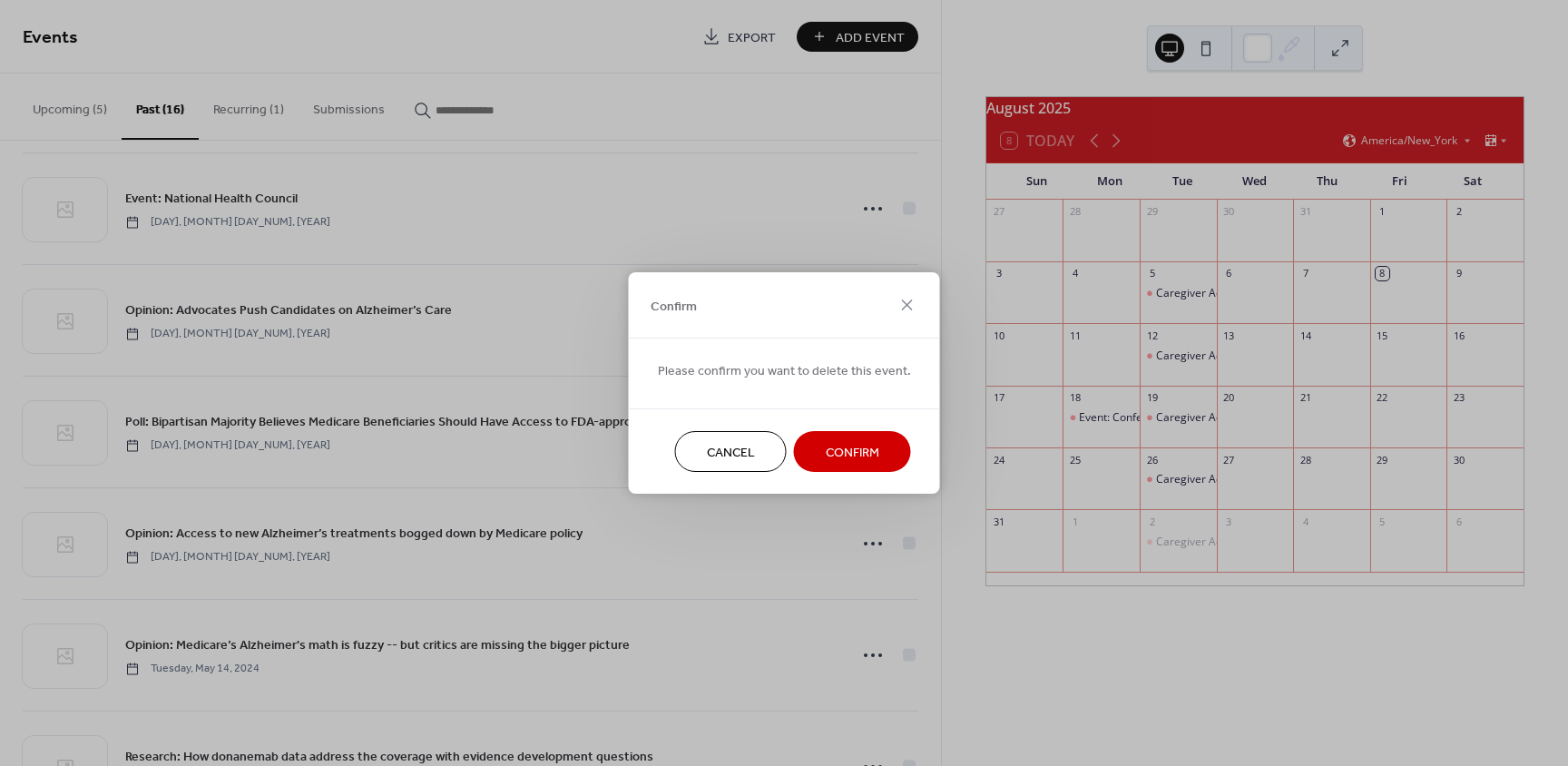 click on "Confirm" at bounding box center (852, 453) 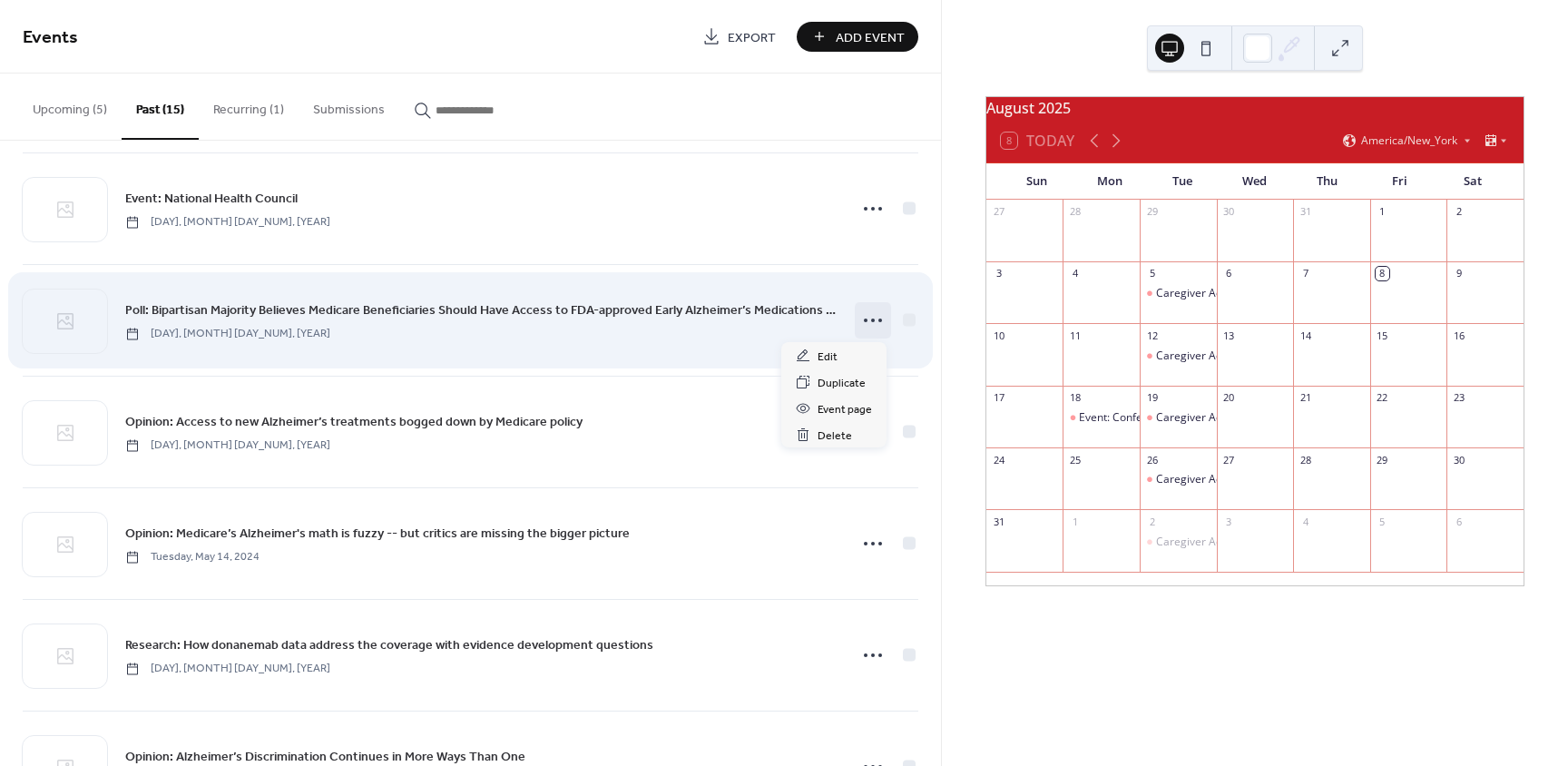 click 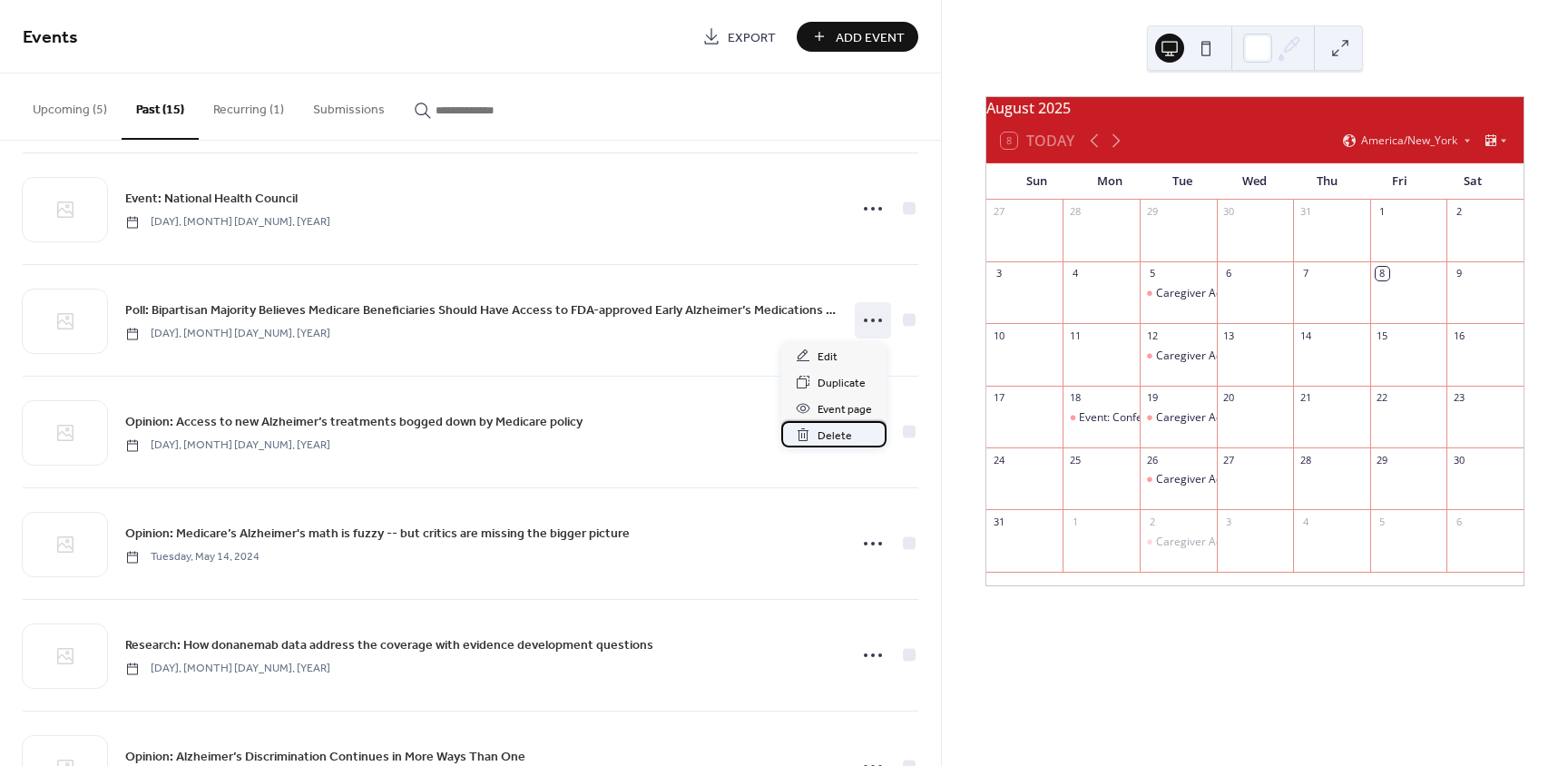 click on "Delete" at bounding box center [834, 434] 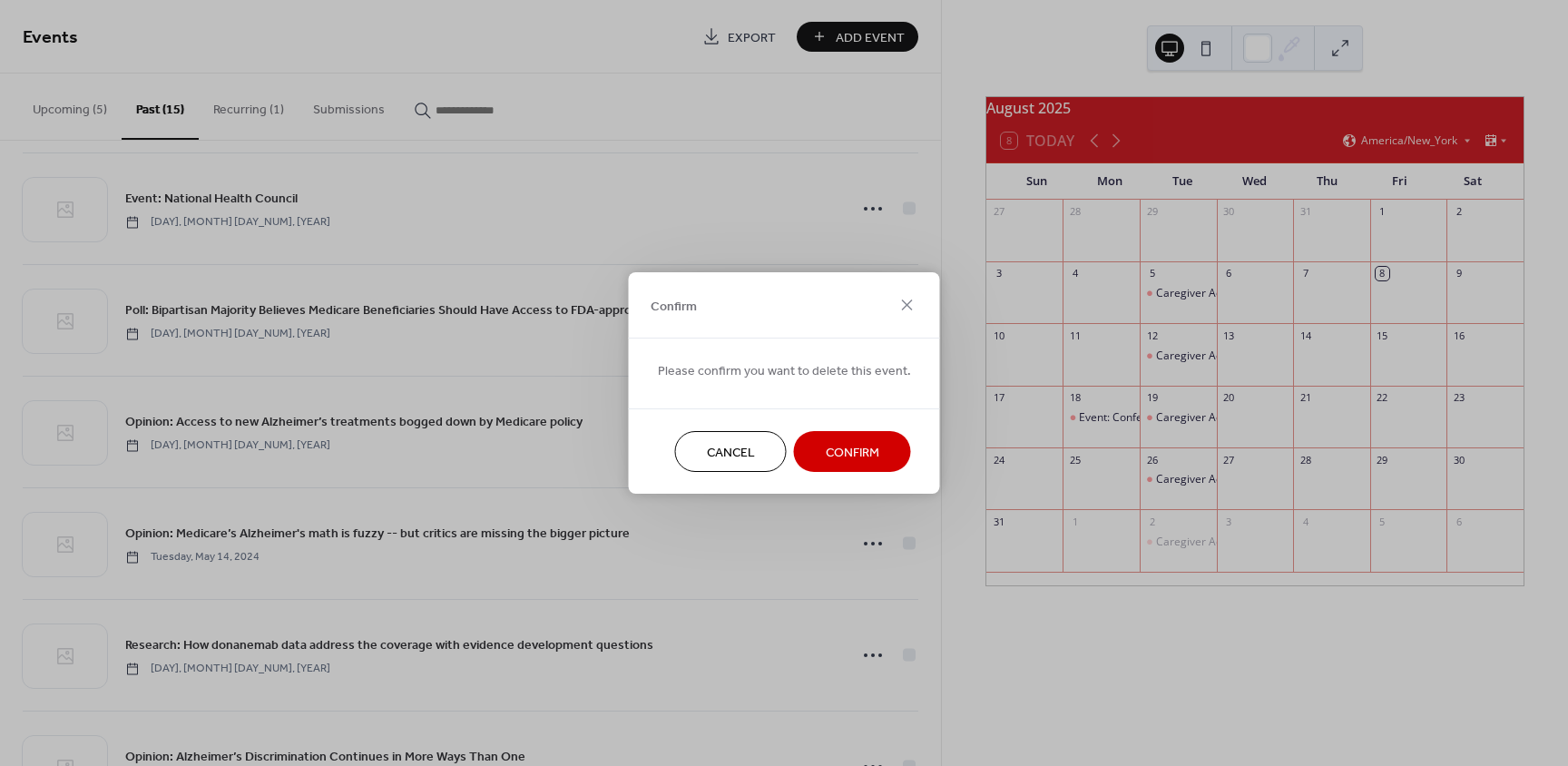 click on "Confirm" at bounding box center (852, 453) 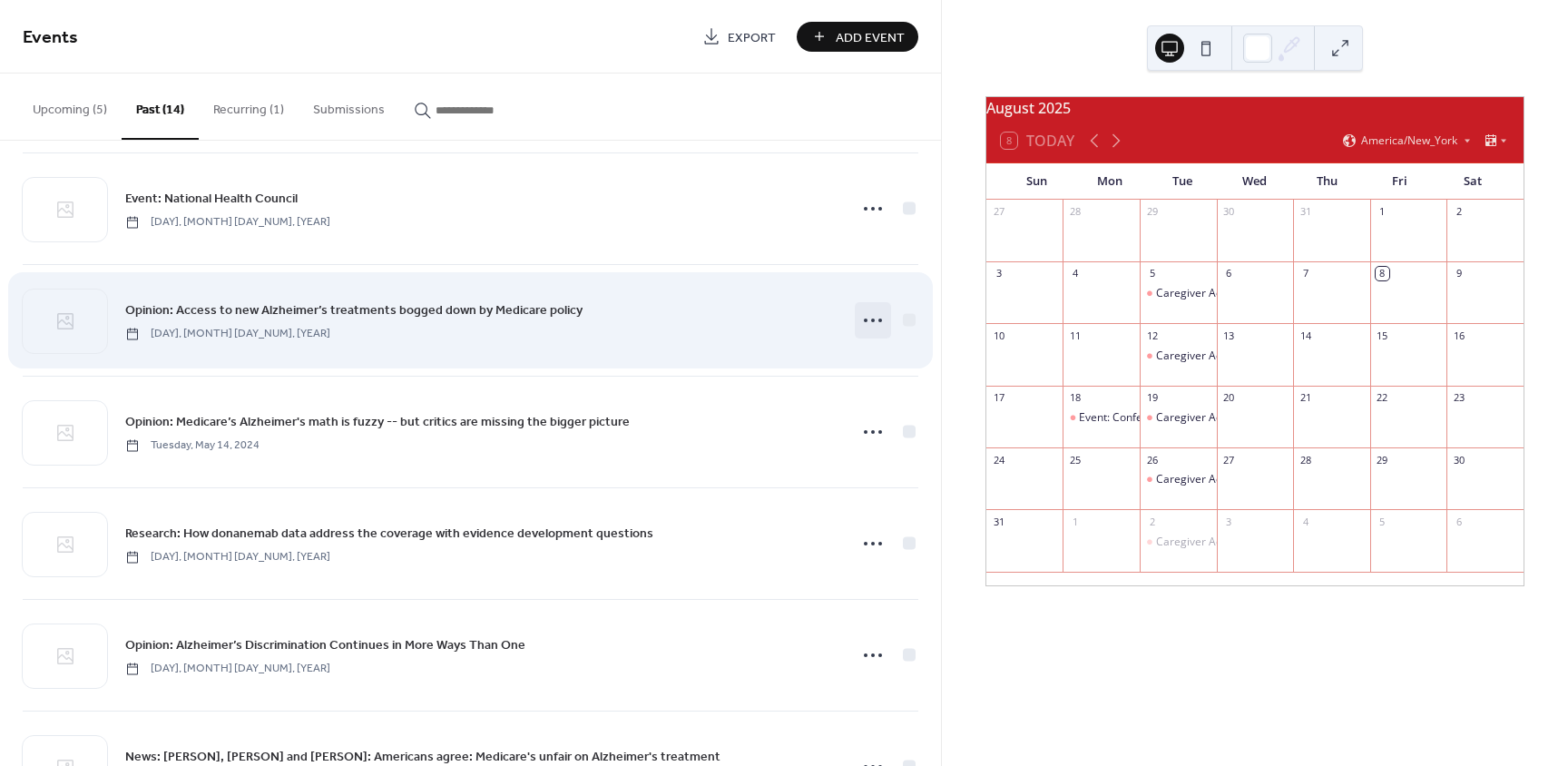 click 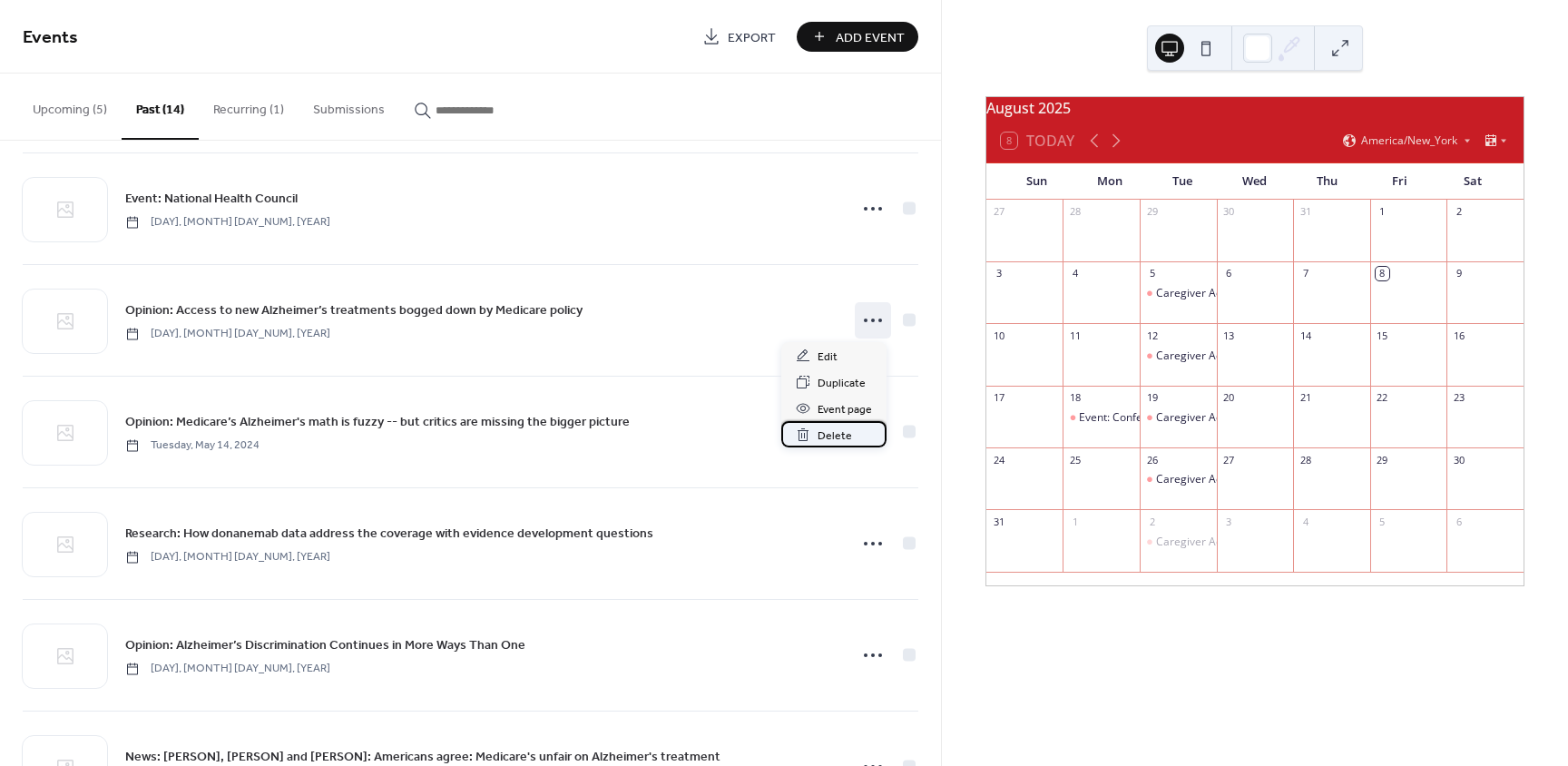 click on "Delete" at bounding box center [835, 436] 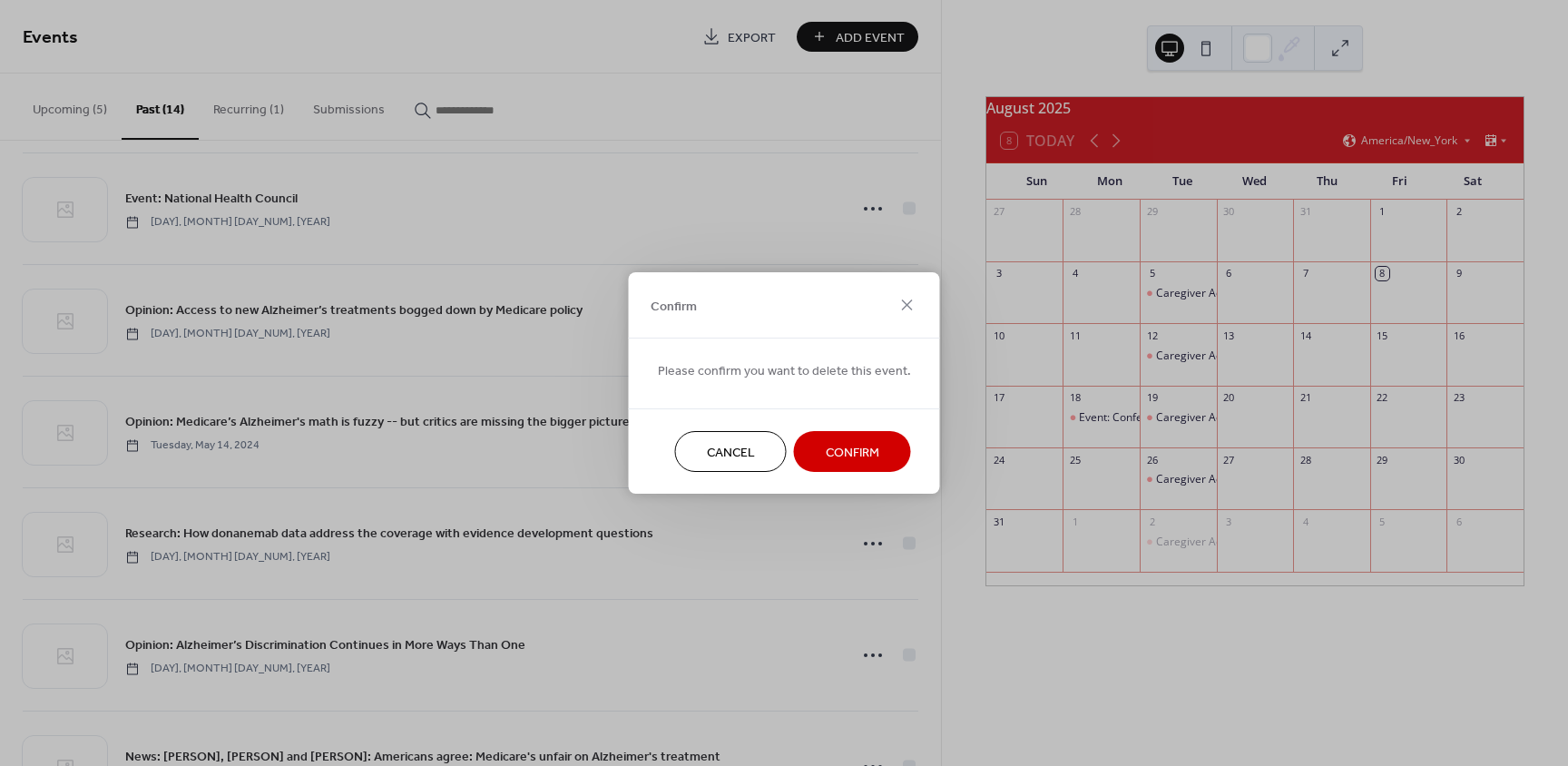 click on "Confirm" at bounding box center [852, 453] 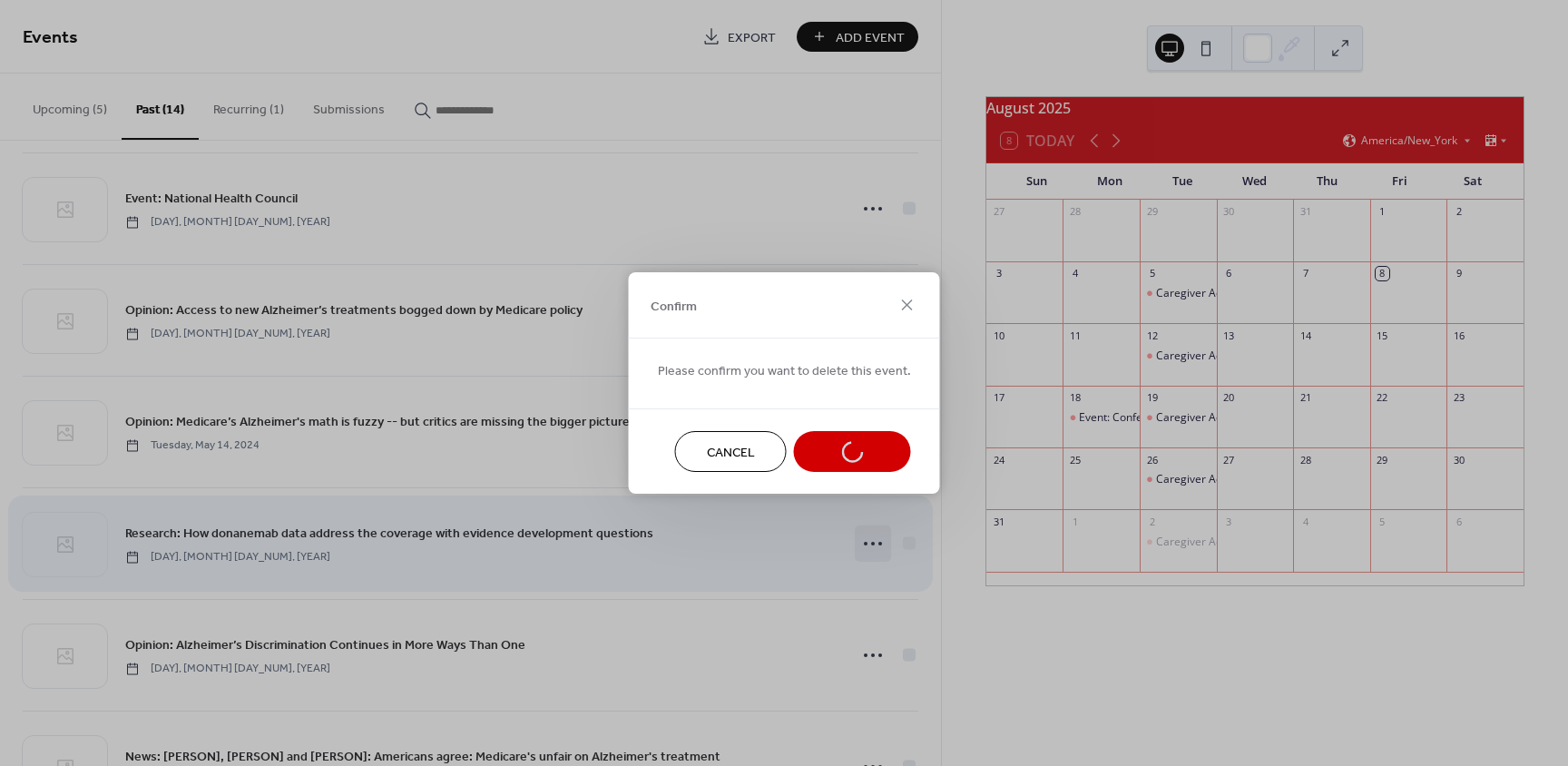 scroll, scrollTop: 879, scrollLeft: 0, axis: vertical 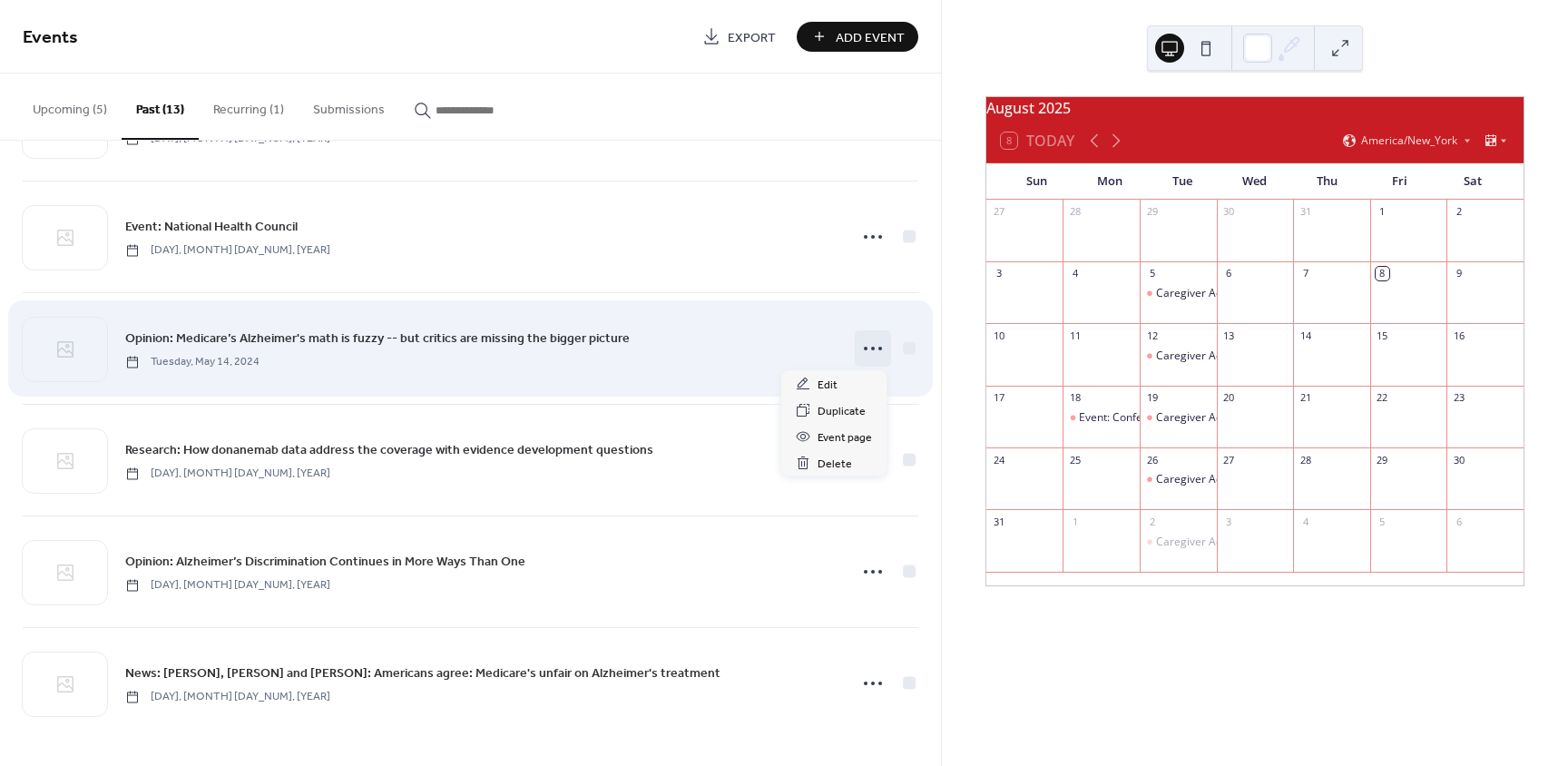 click 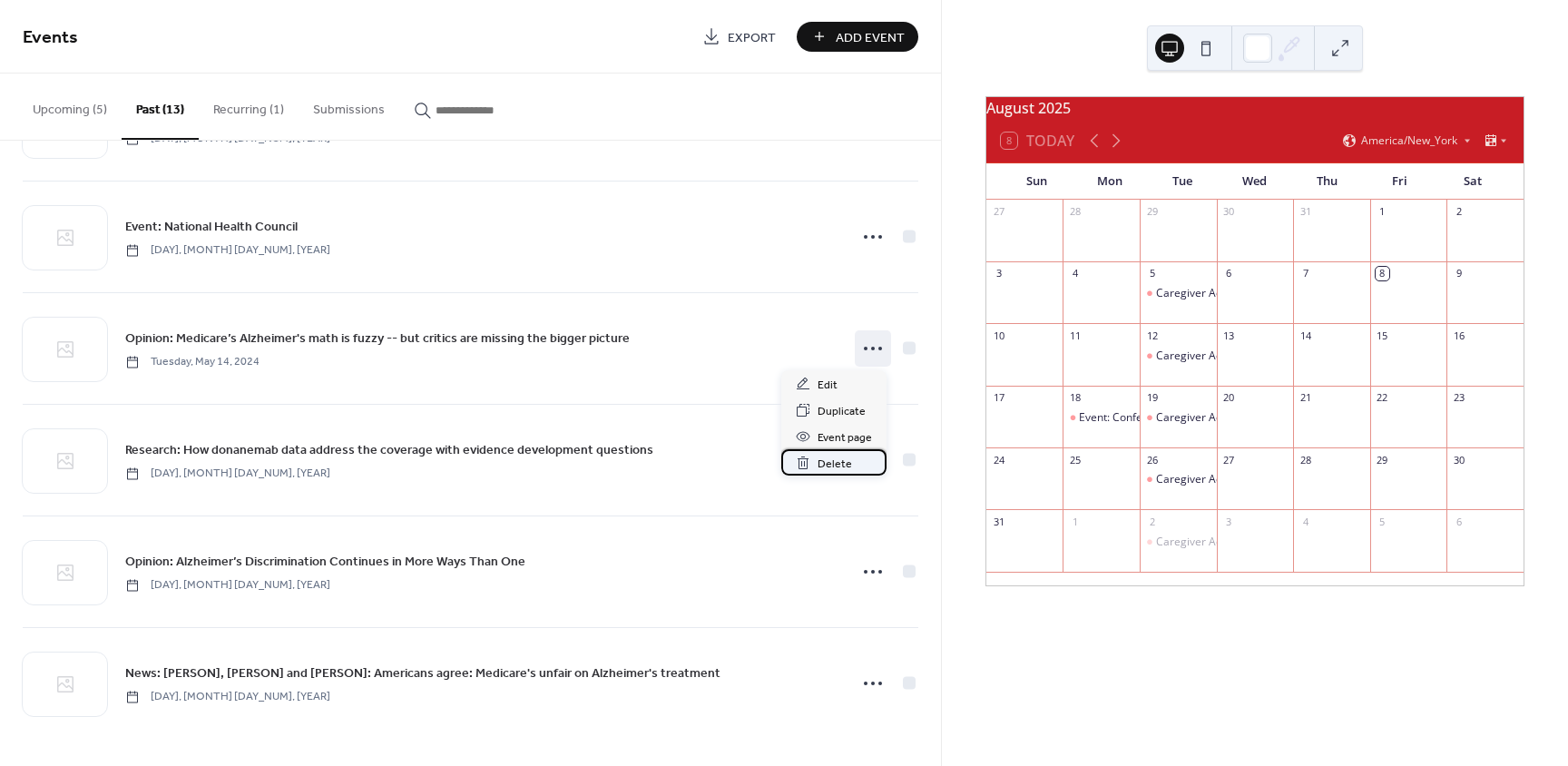 click on "Delete" at bounding box center (835, 464) 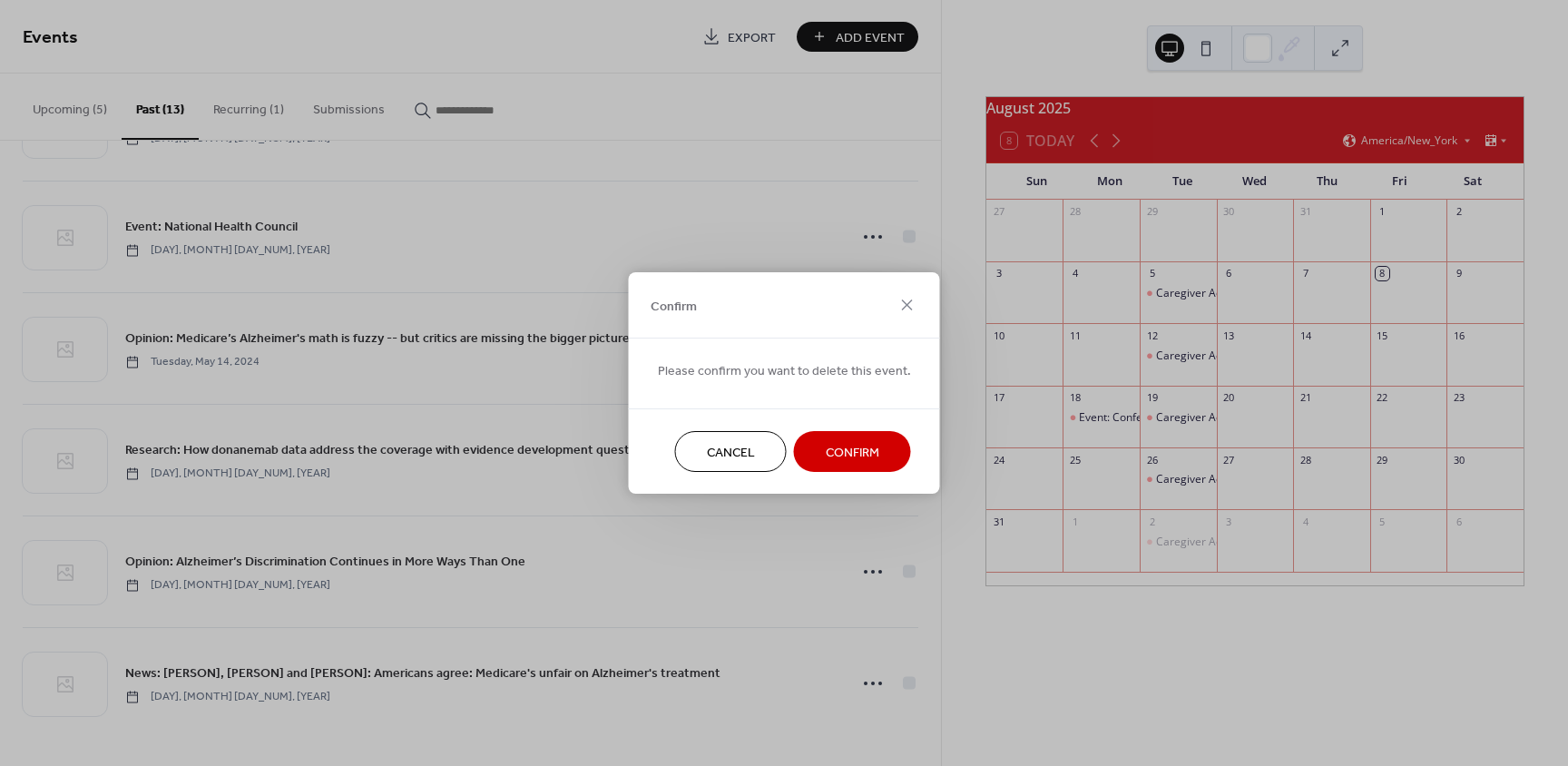 click on "Confirm" at bounding box center (852, 453) 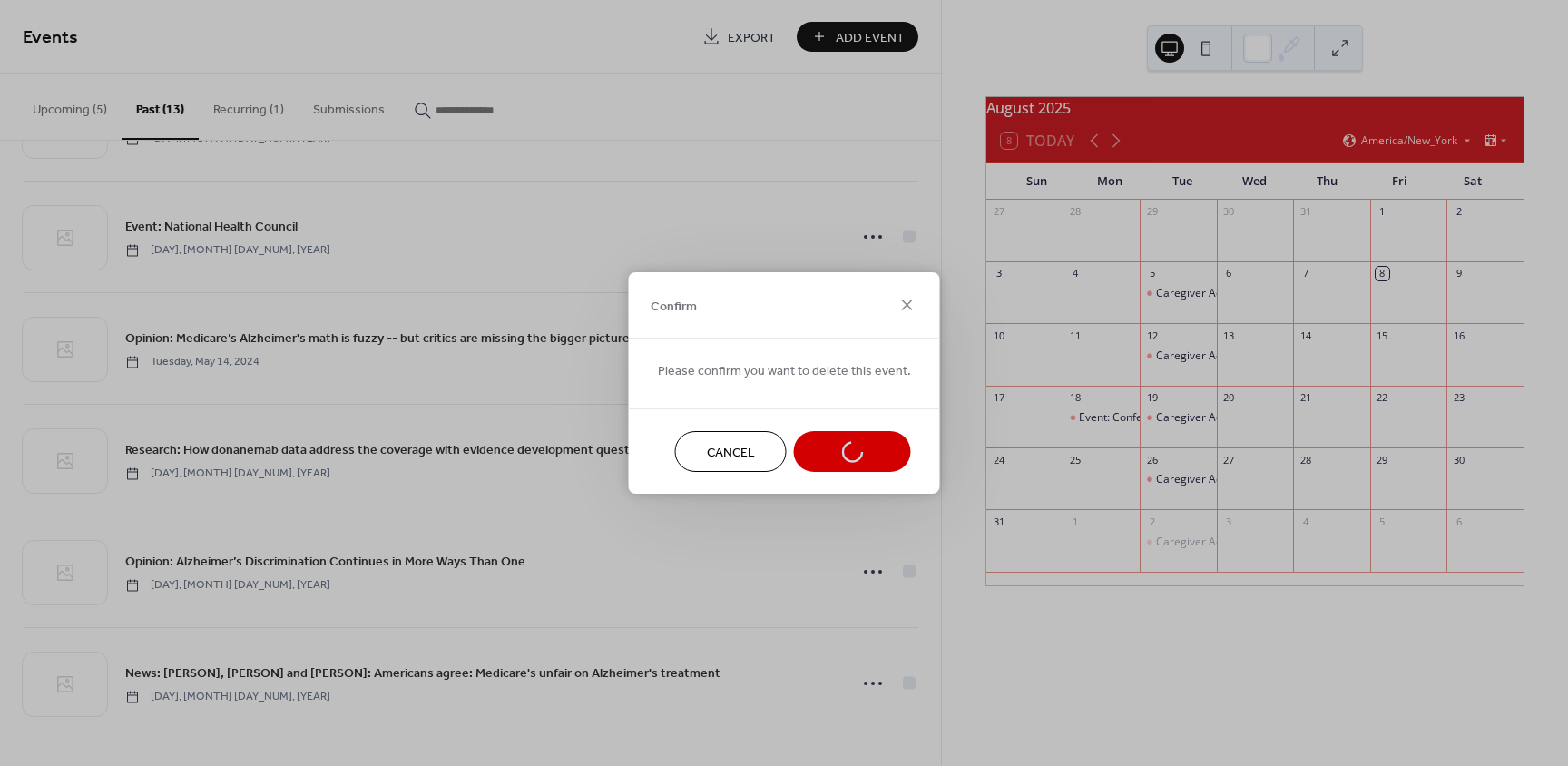 scroll, scrollTop: 768, scrollLeft: 0, axis: vertical 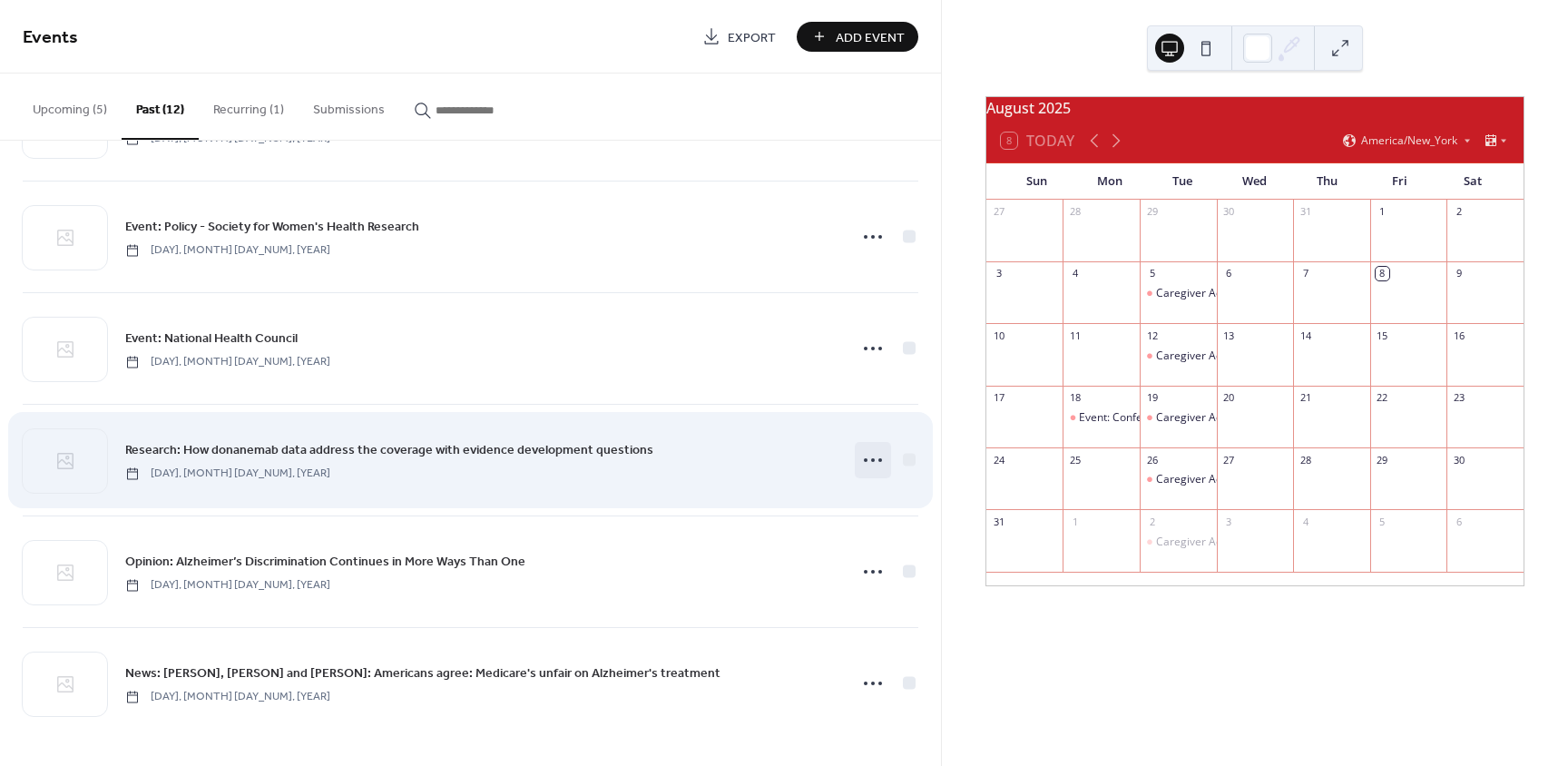 click 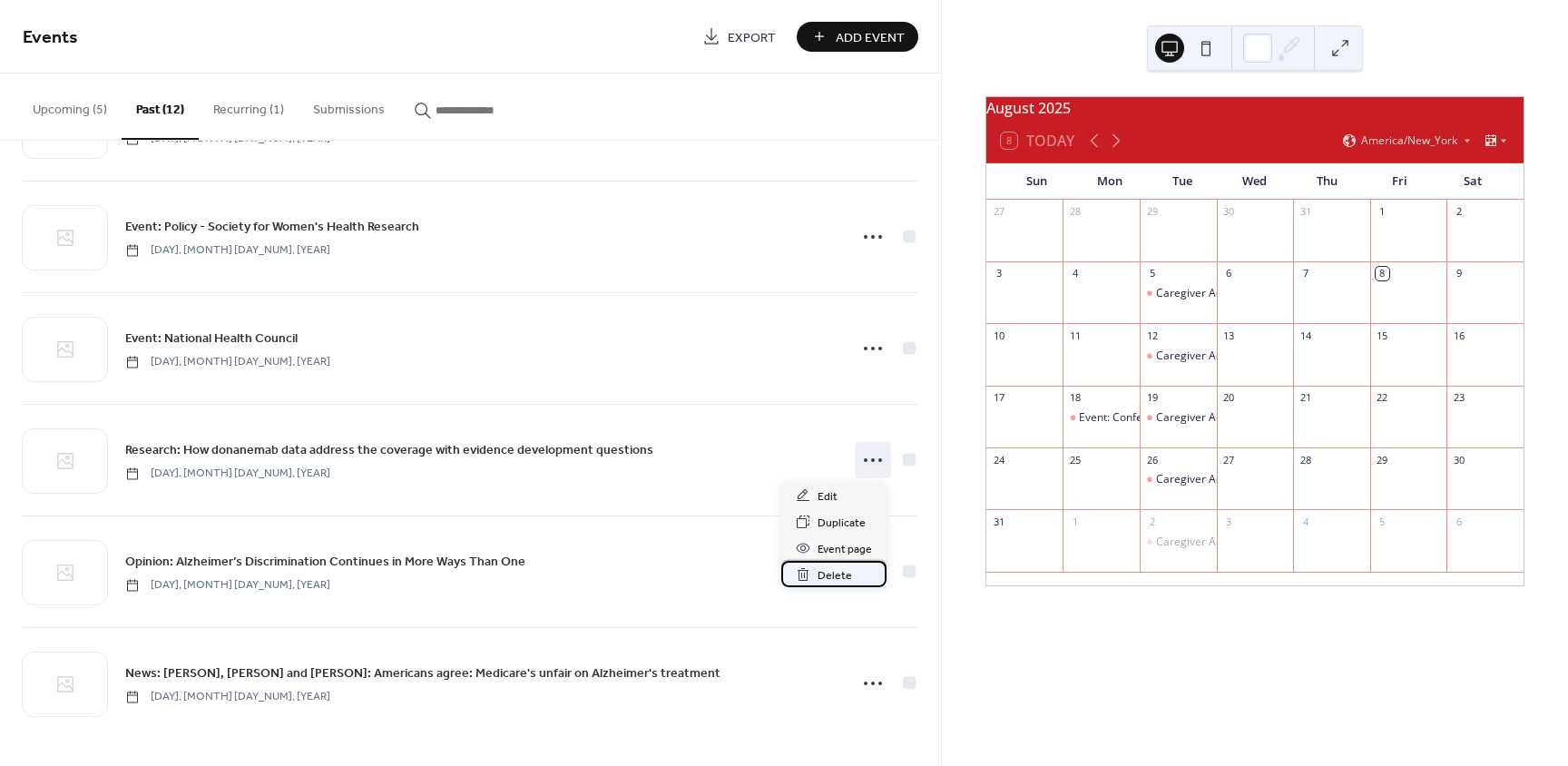 click on "Delete" at bounding box center (835, 575) 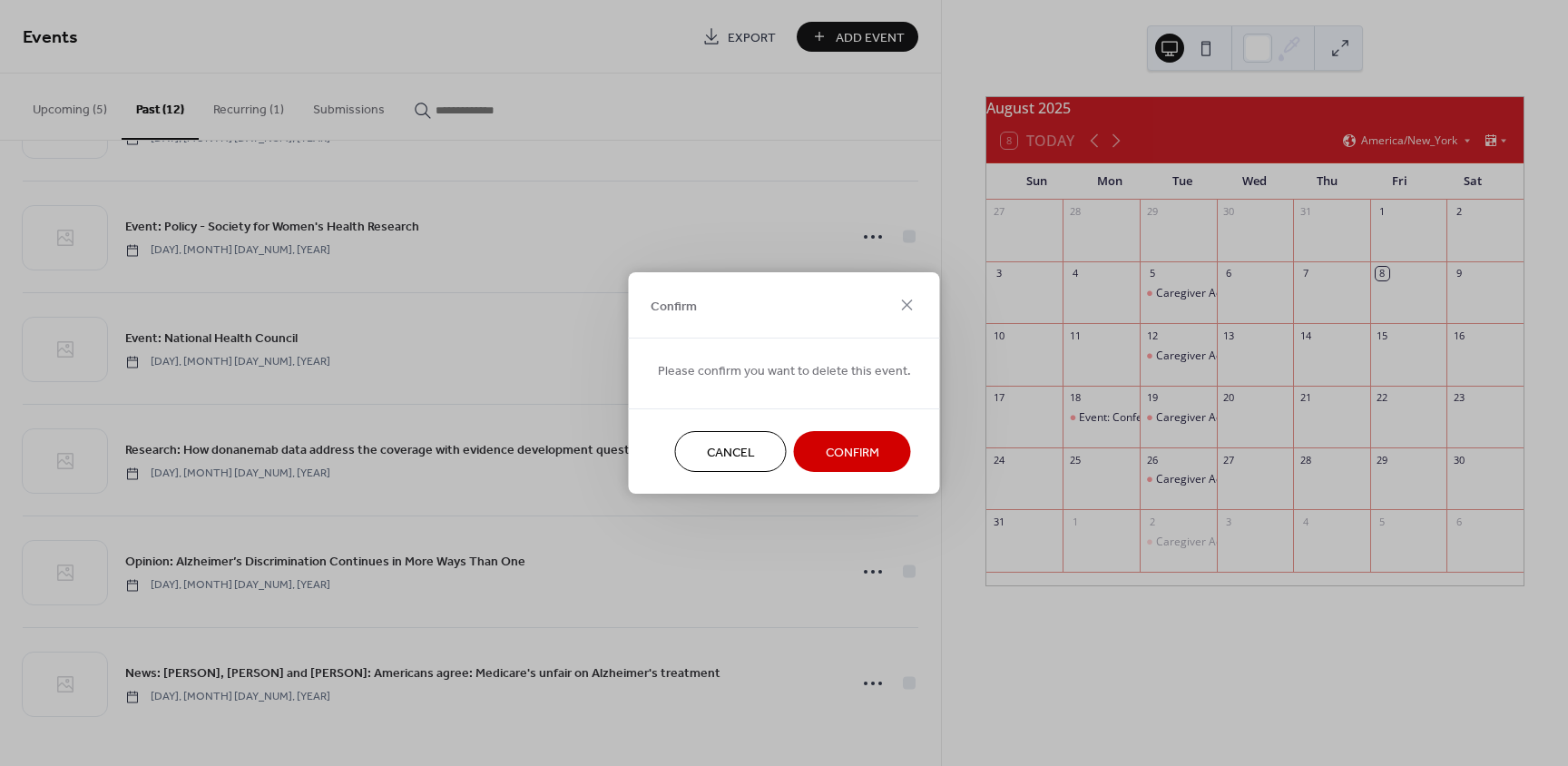click on "Confirm" at bounding box center (852, 453) 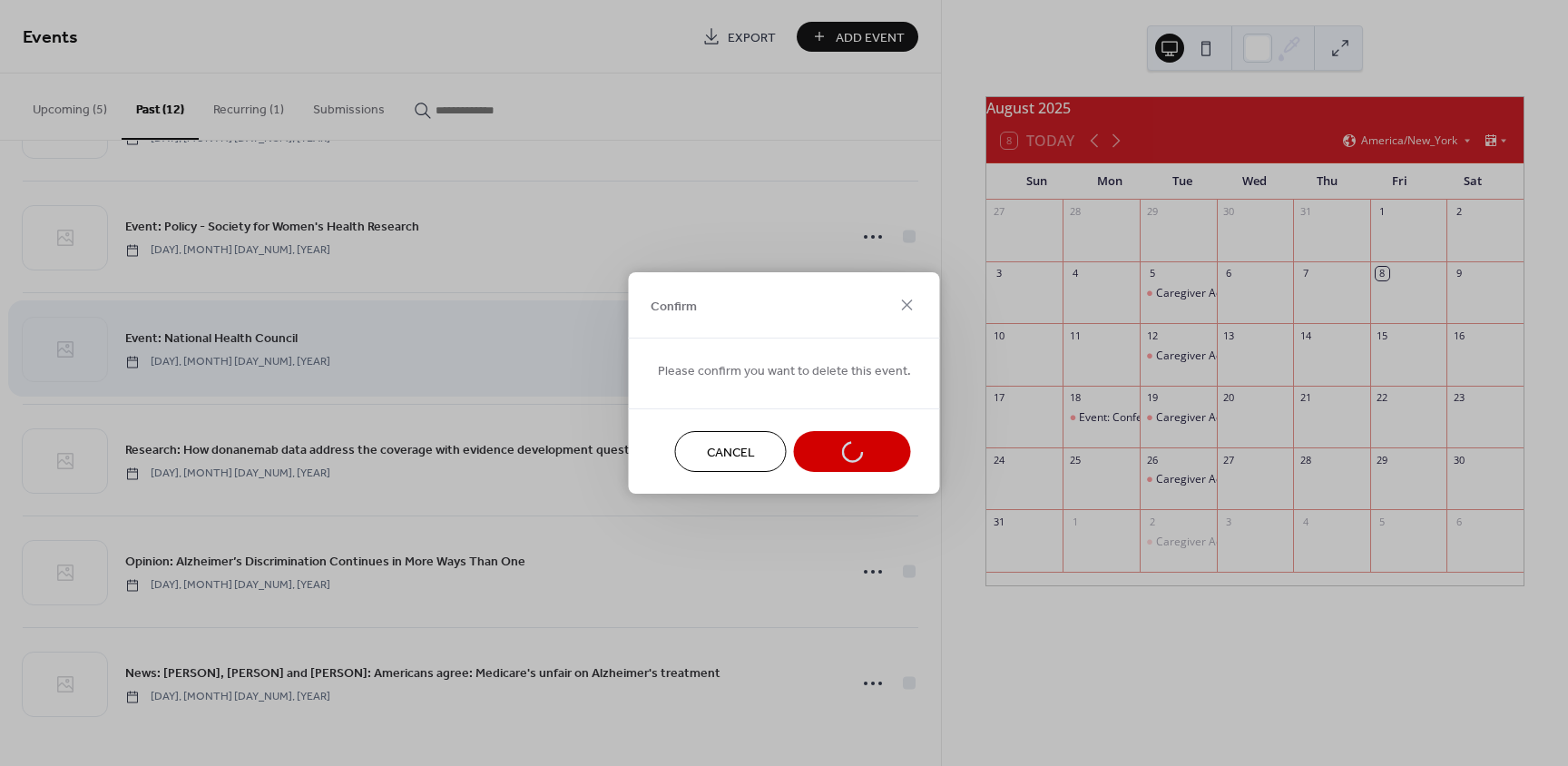 scroll, scrollTop: 656, scrollLeft: 0, axis: vertical 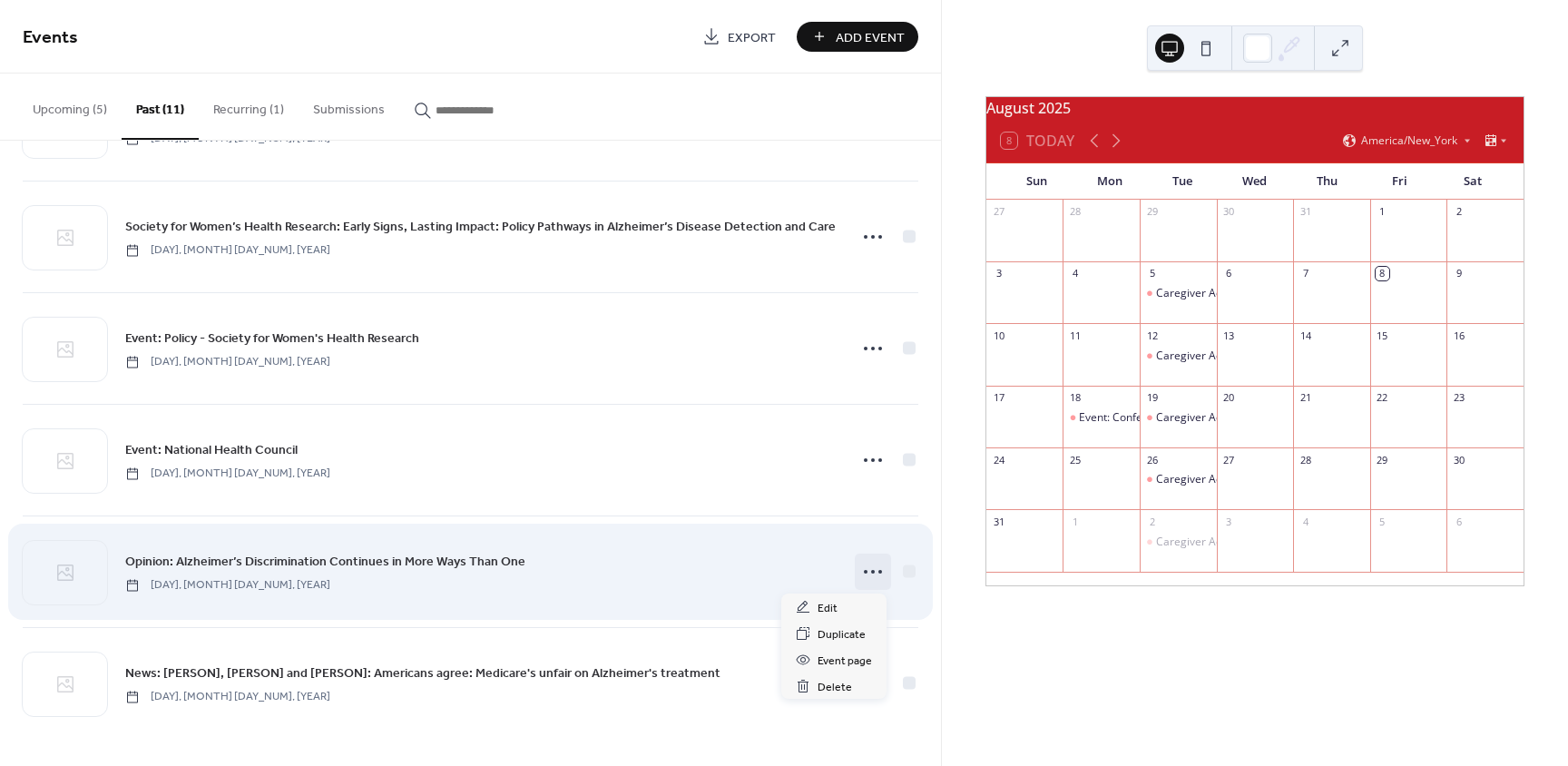 click 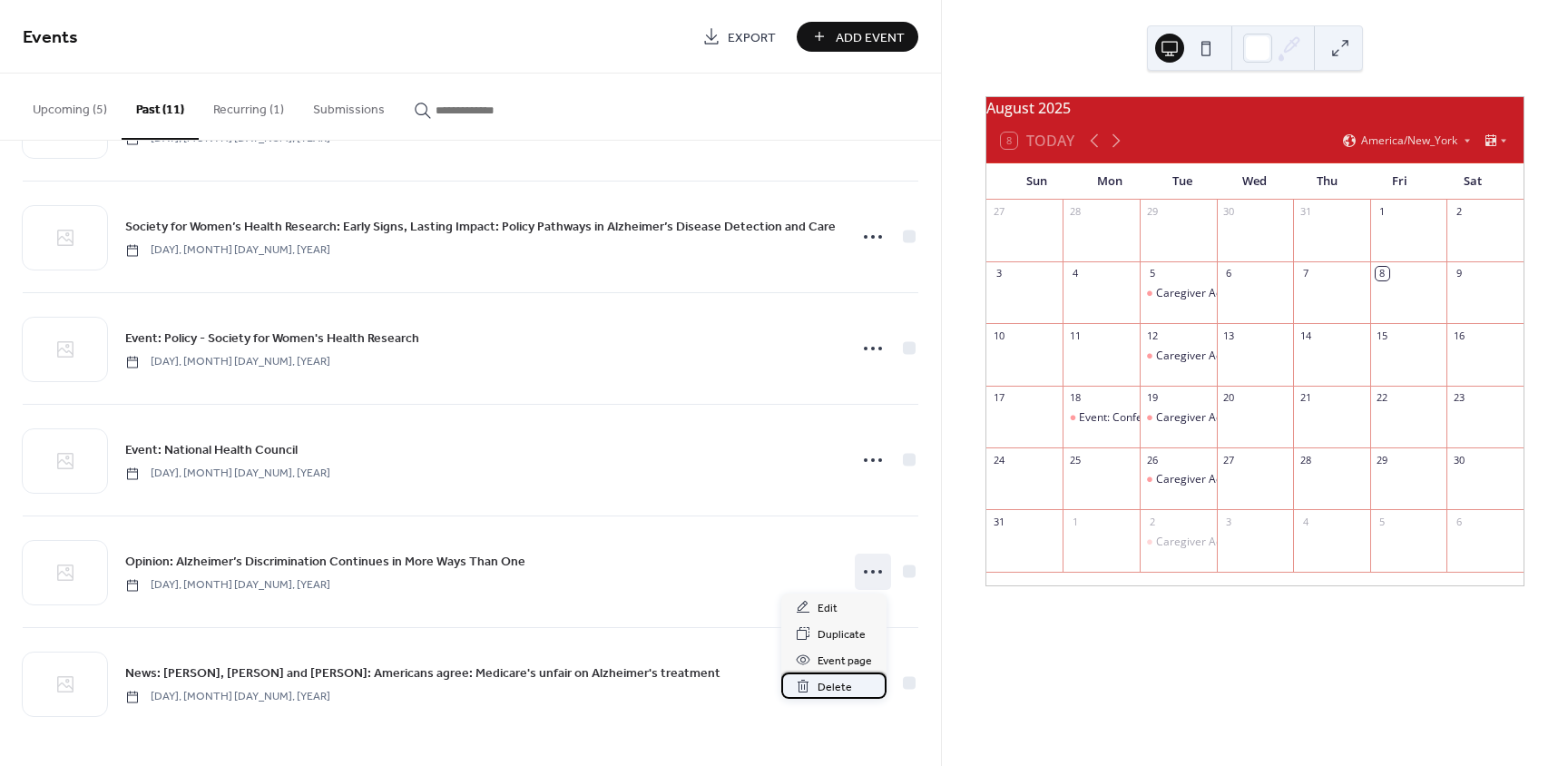 click on "Delete" at bounding box center (835, 687) 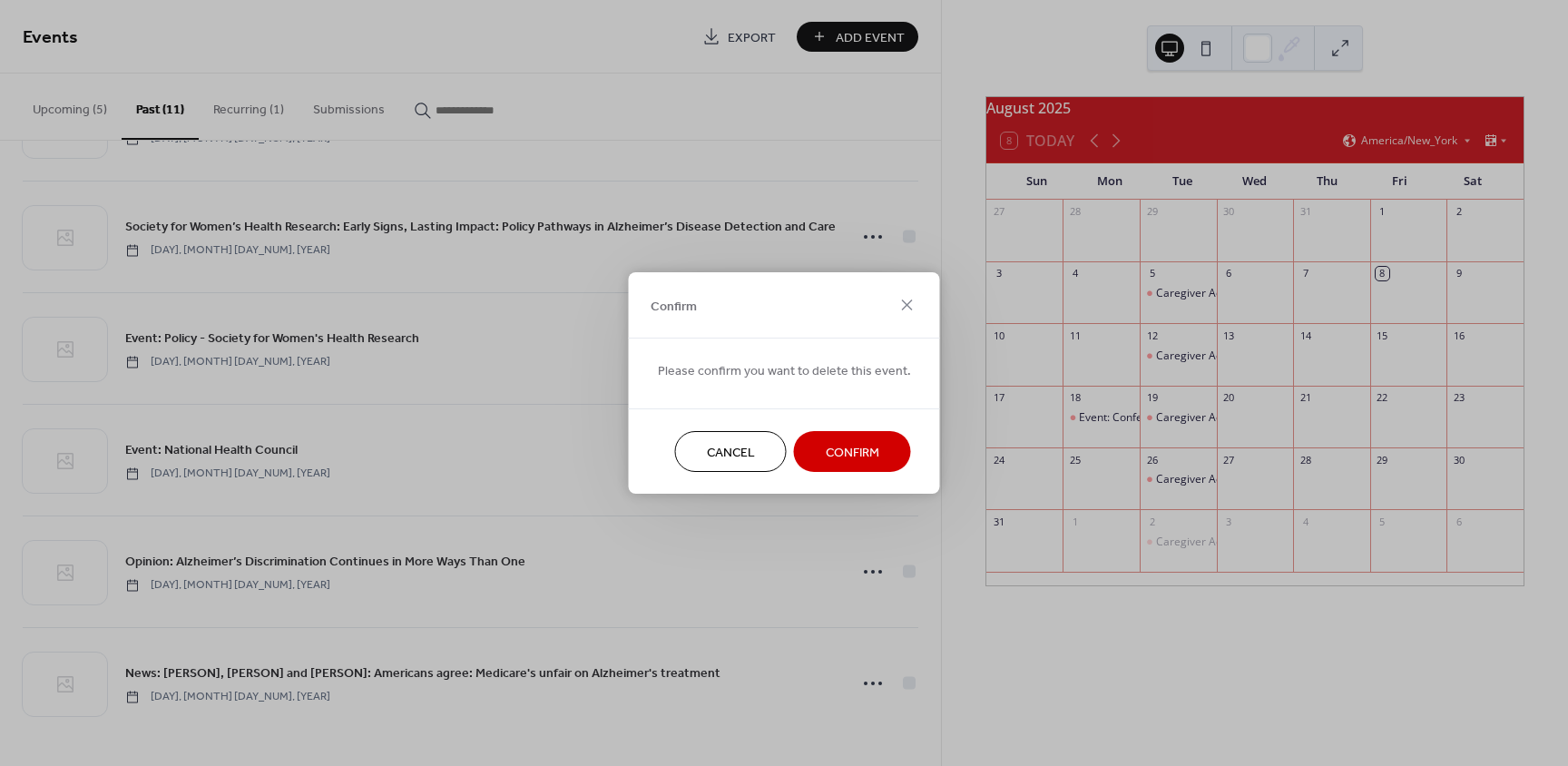 click on "Confirm" at bounding box center [852, 453] 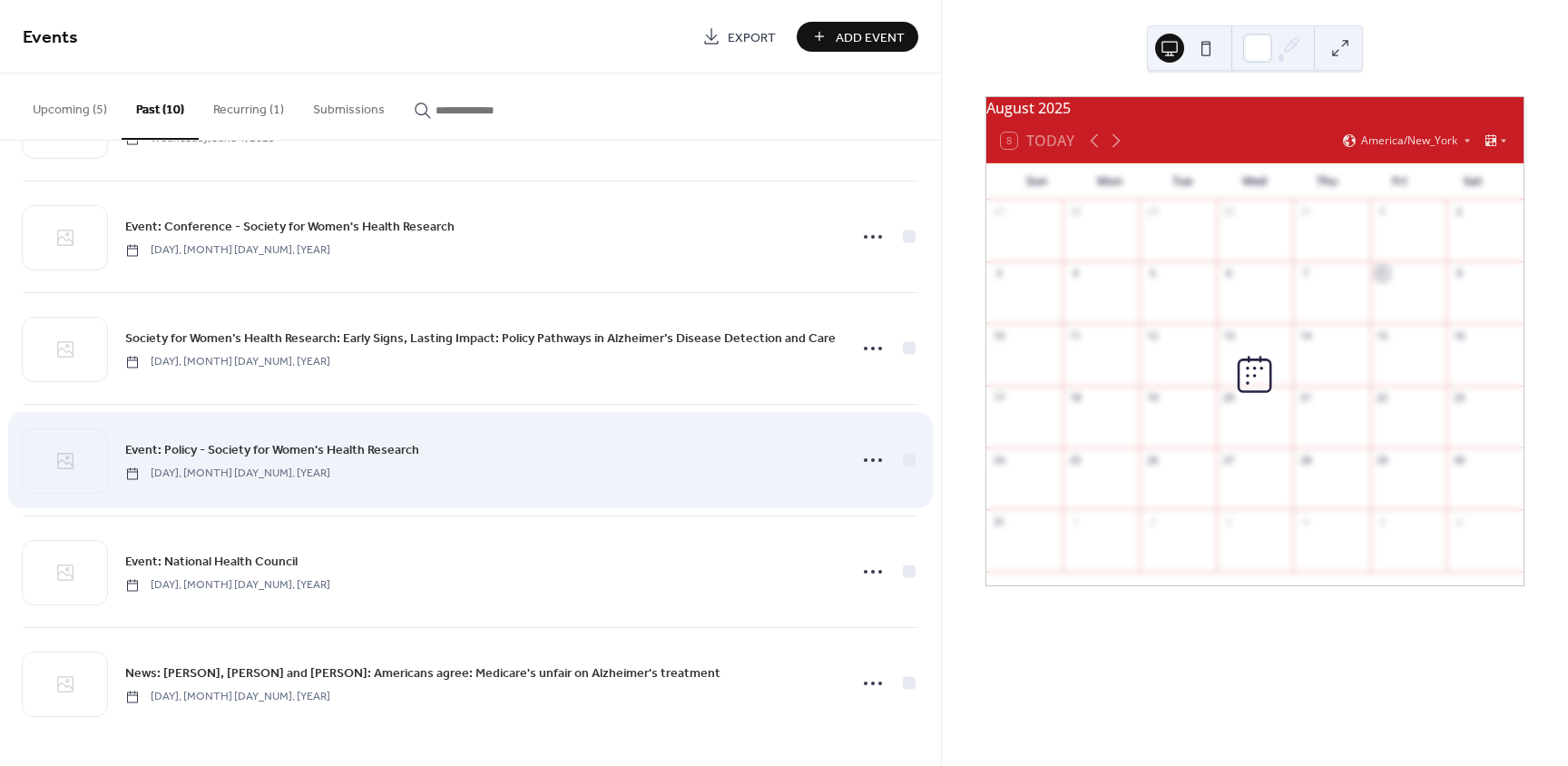 scroll, scrollTop: 545, scrollLeft: 0, axis: vertical 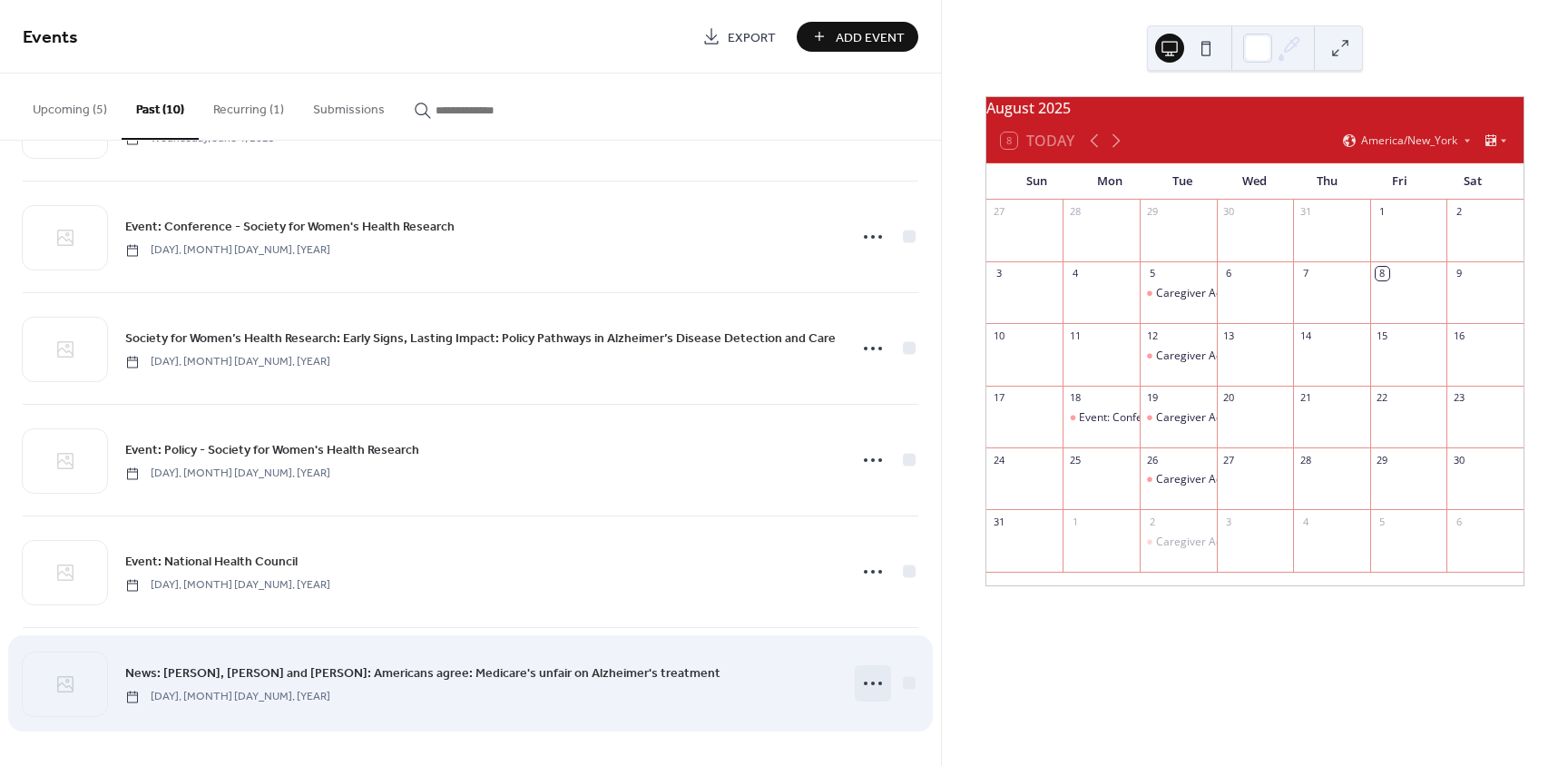 click 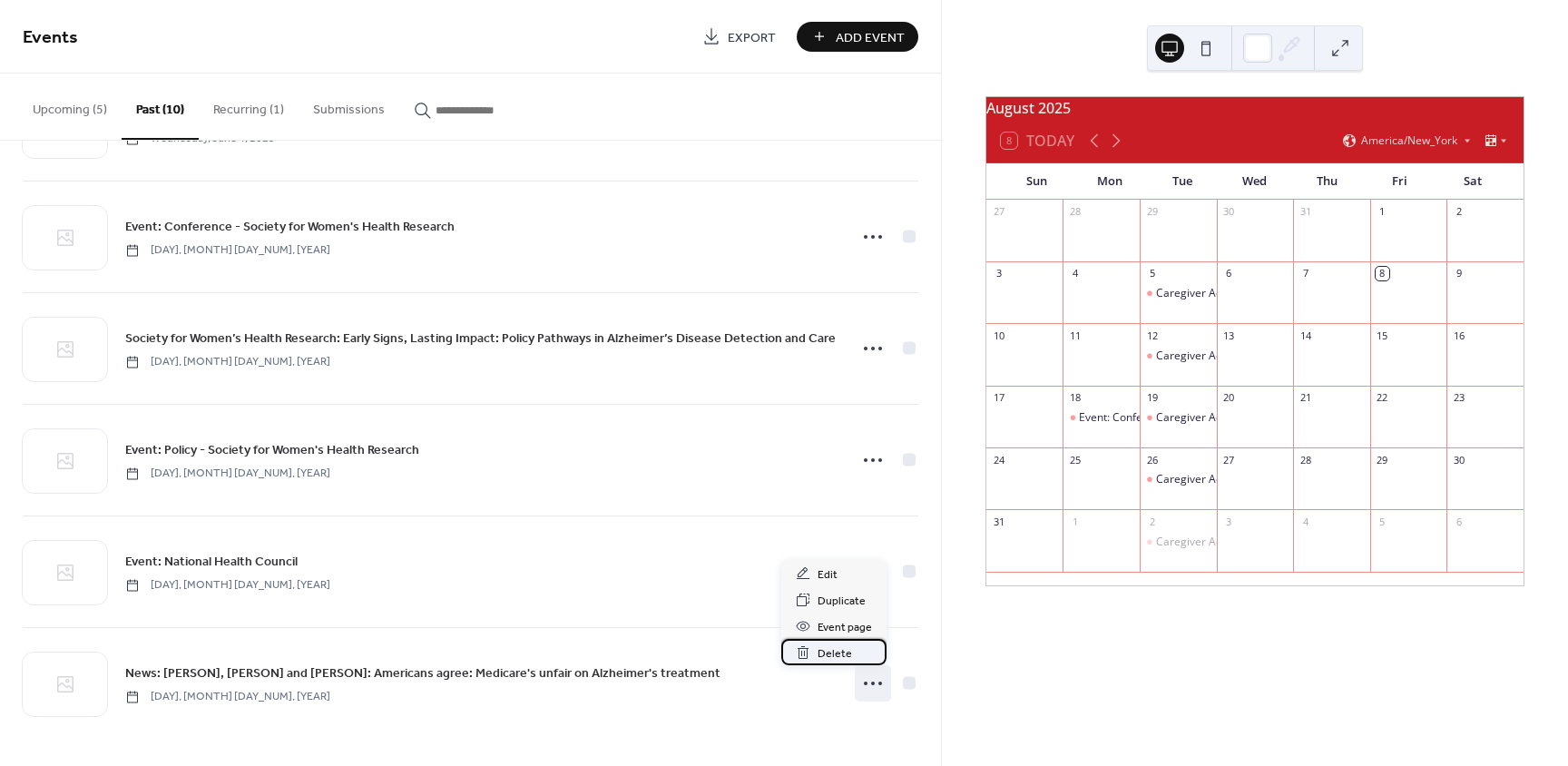 click on "Delete" at bounding box center (835, 653) 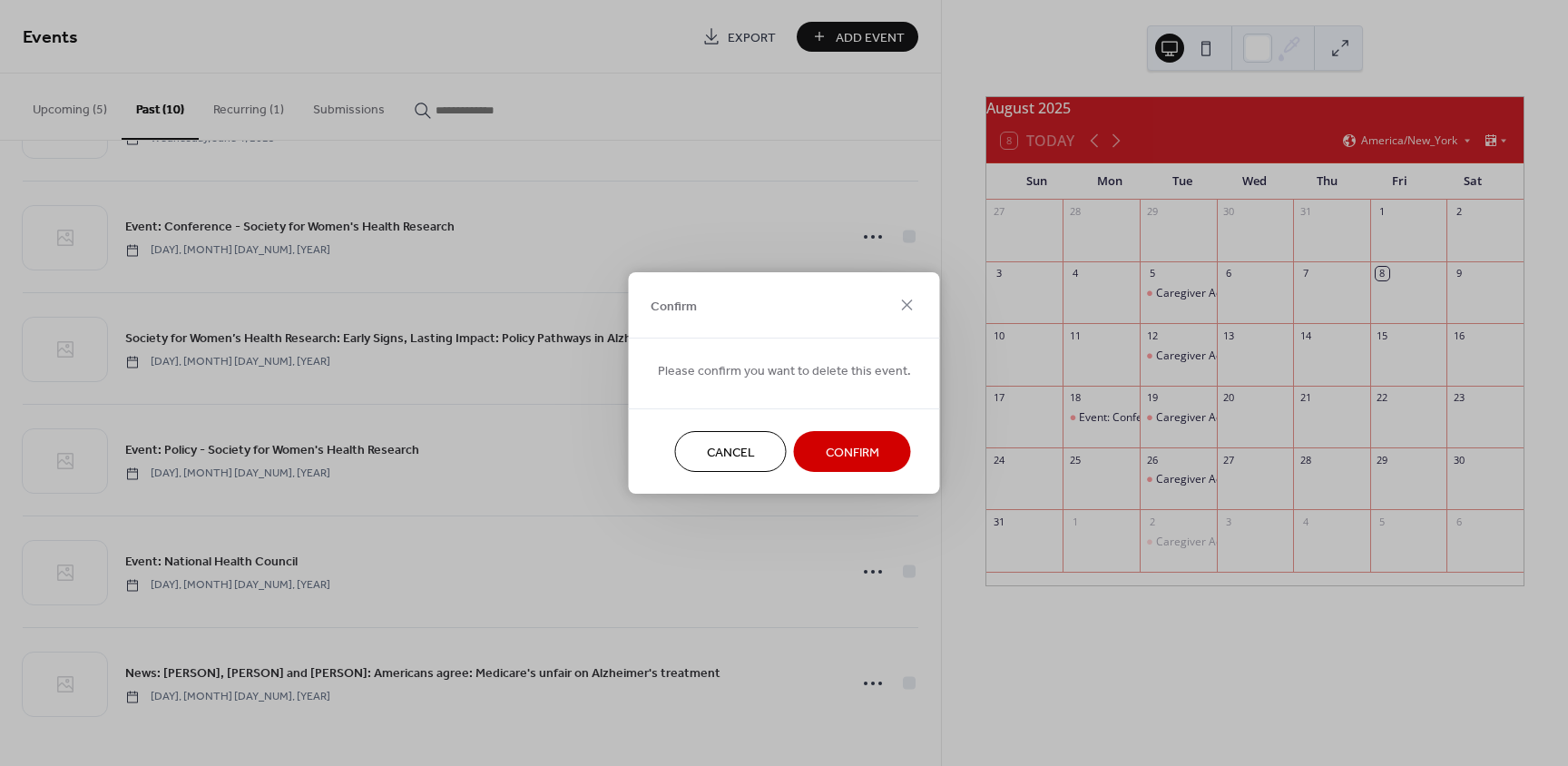 click on "Confirm" at bounding box center [852, 453] 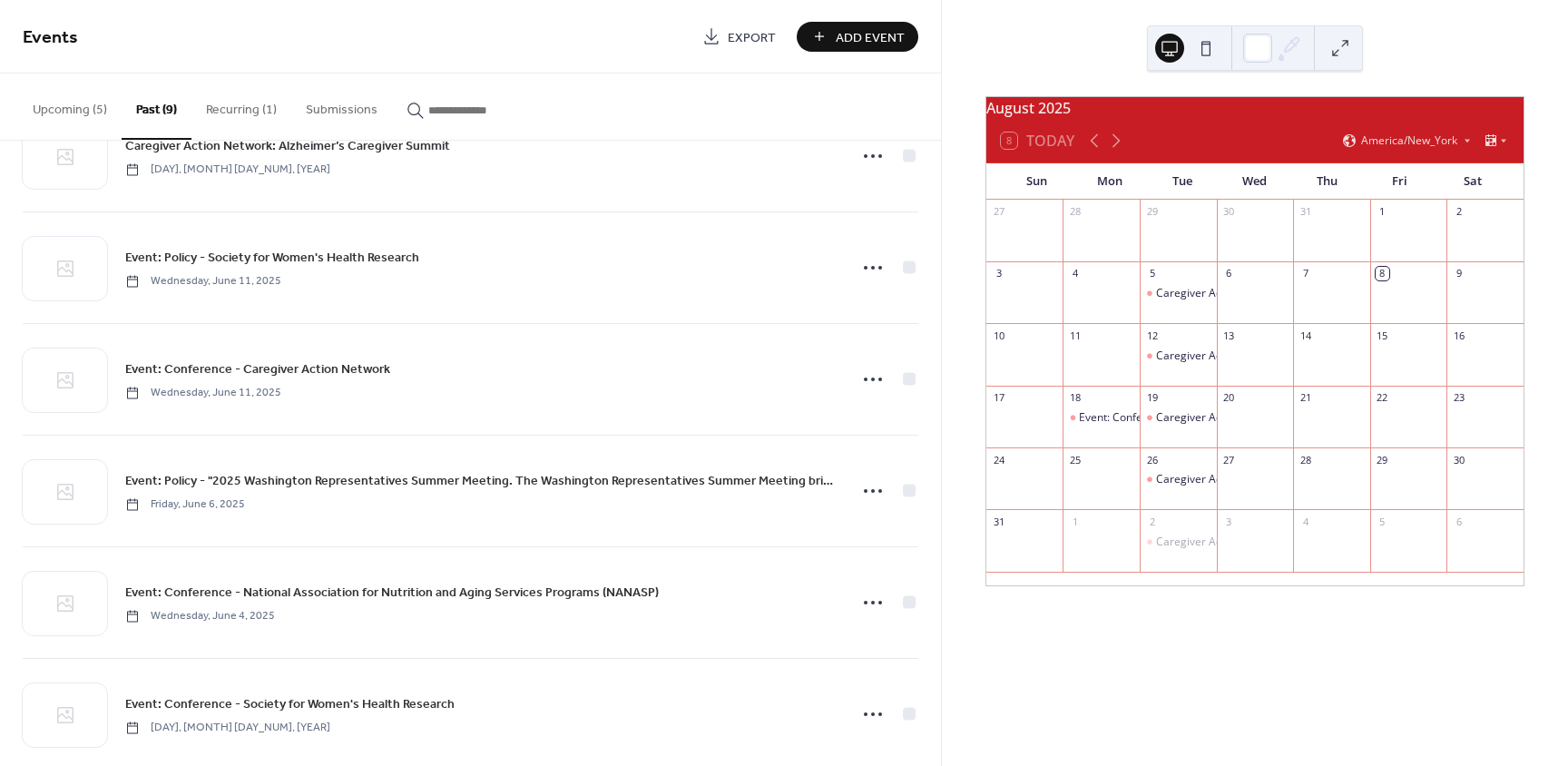 scroll, scrollTop: 0, scrollLeft: 0, axis: both 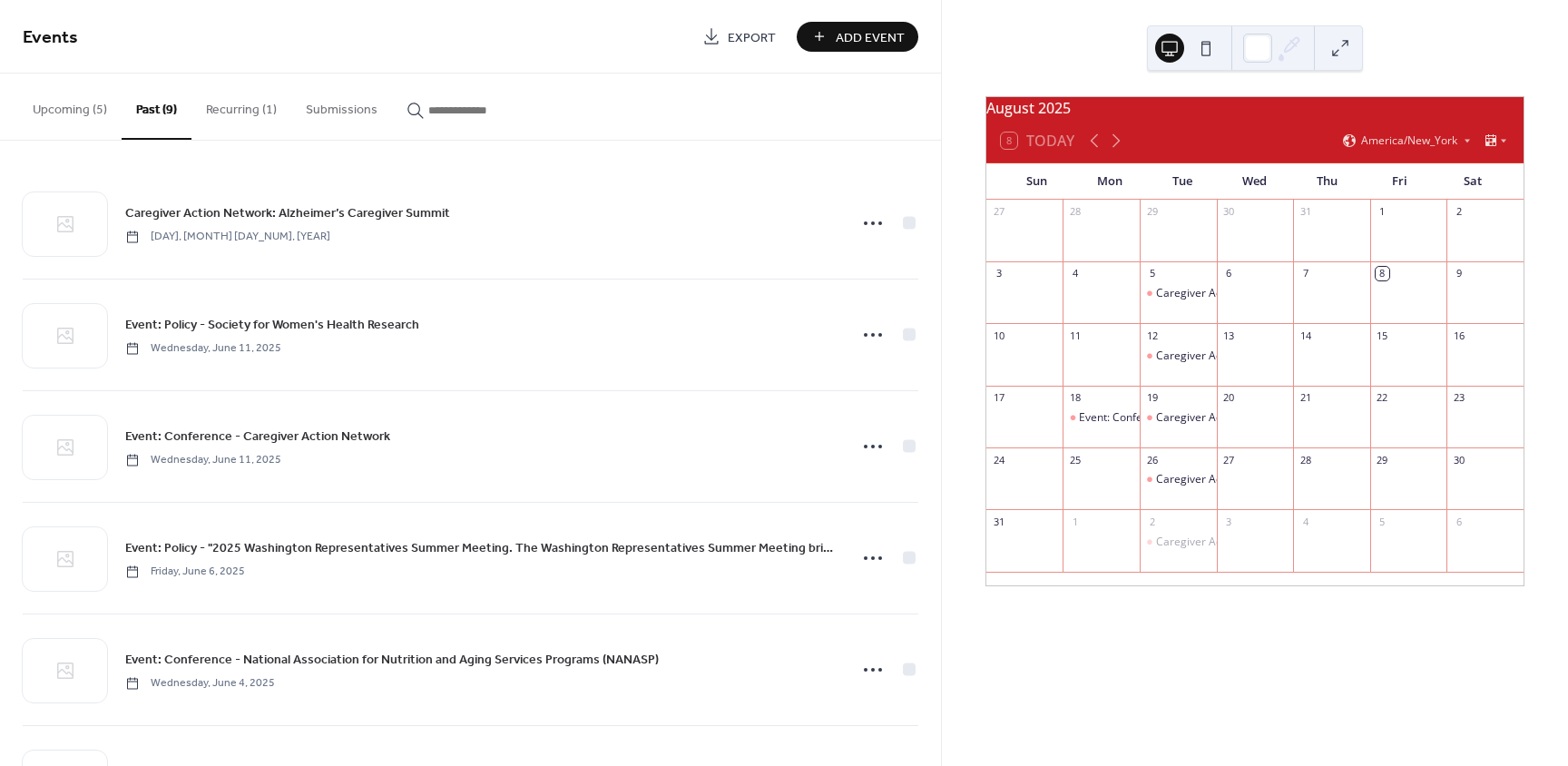 click on "Upcoming (5)" at bounding box center [70, 105] 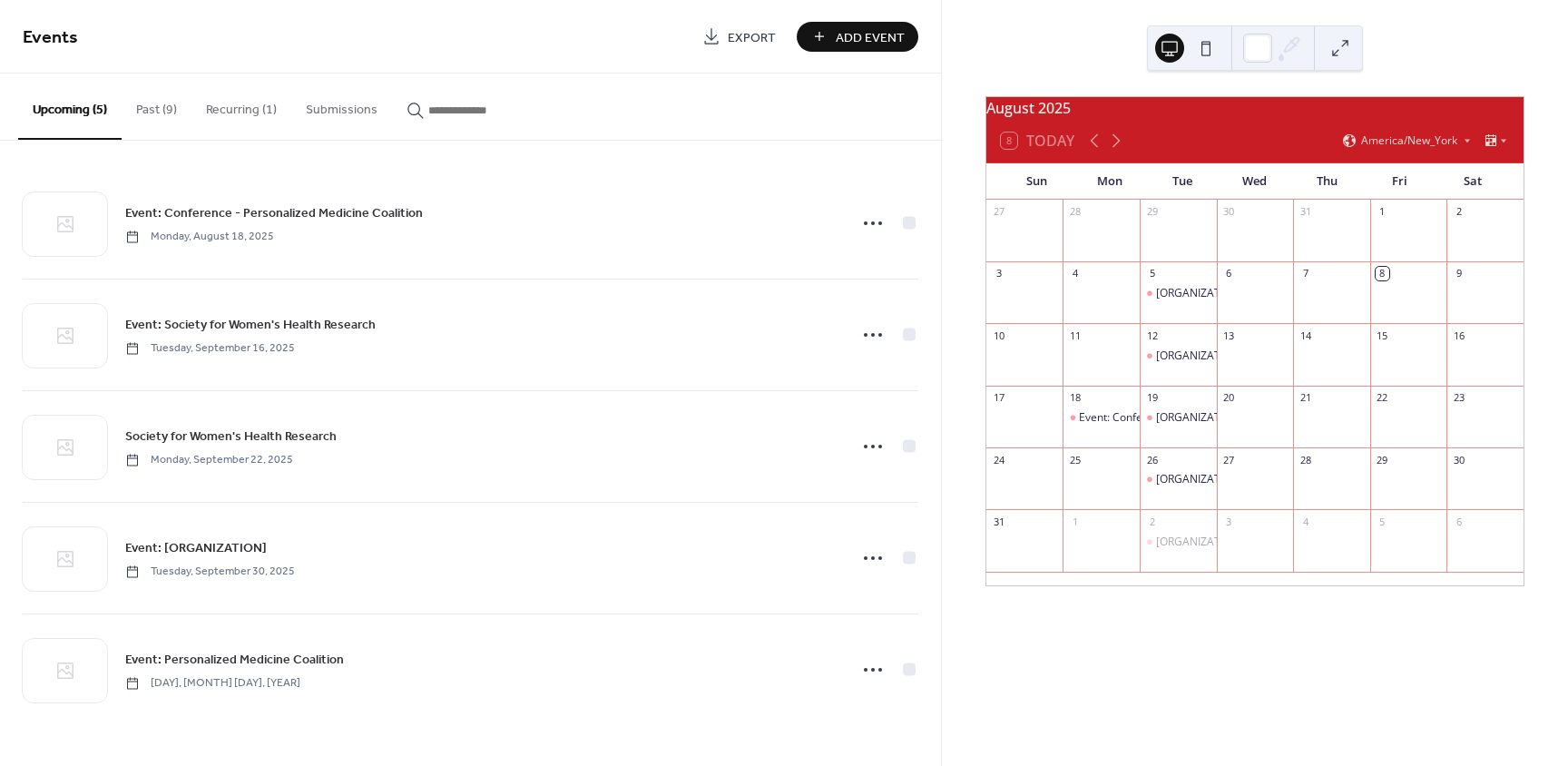 scroll, scrollTop: 0, scrollLeft: 0, axis: both 